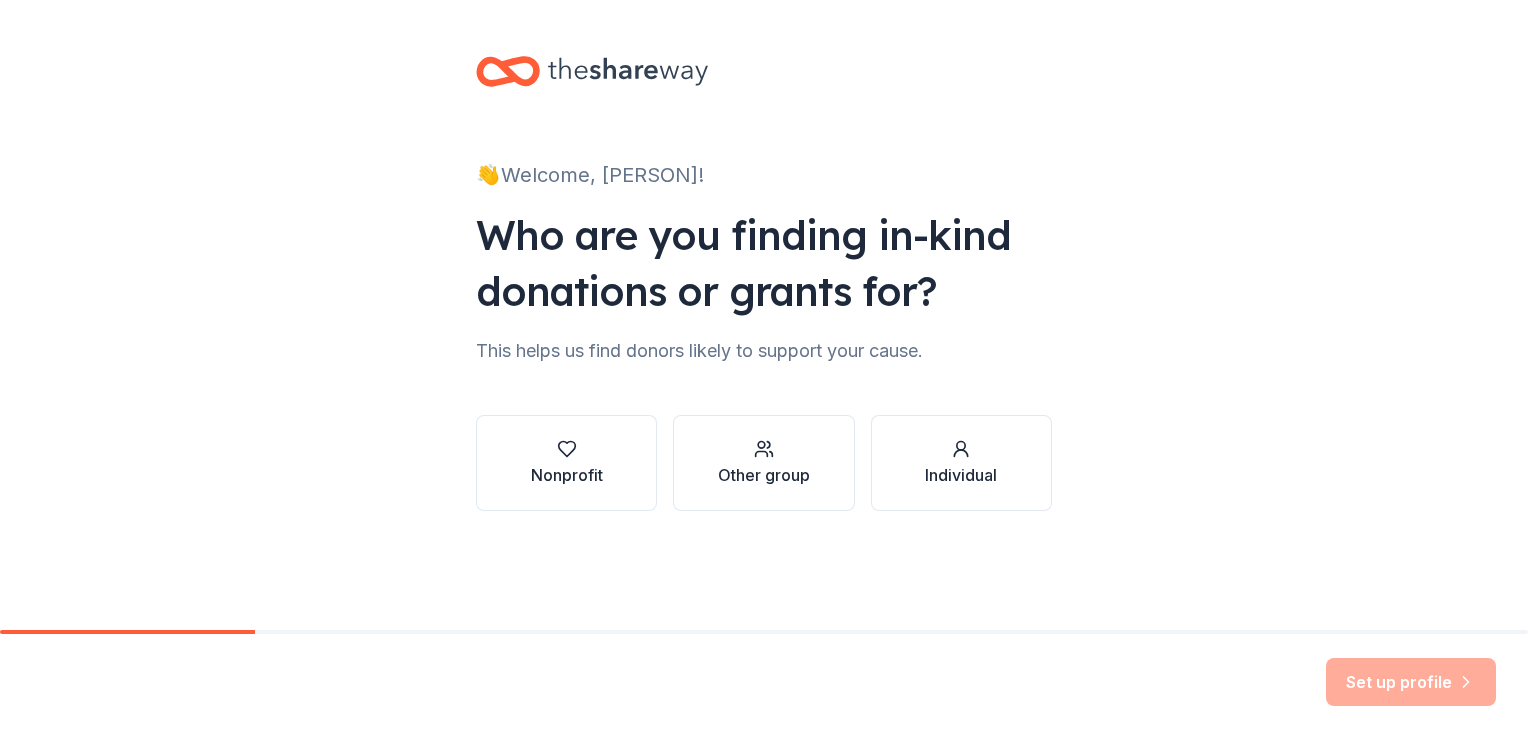 scroll, scrollTop: 0, scrollLeft: 0, axis: both 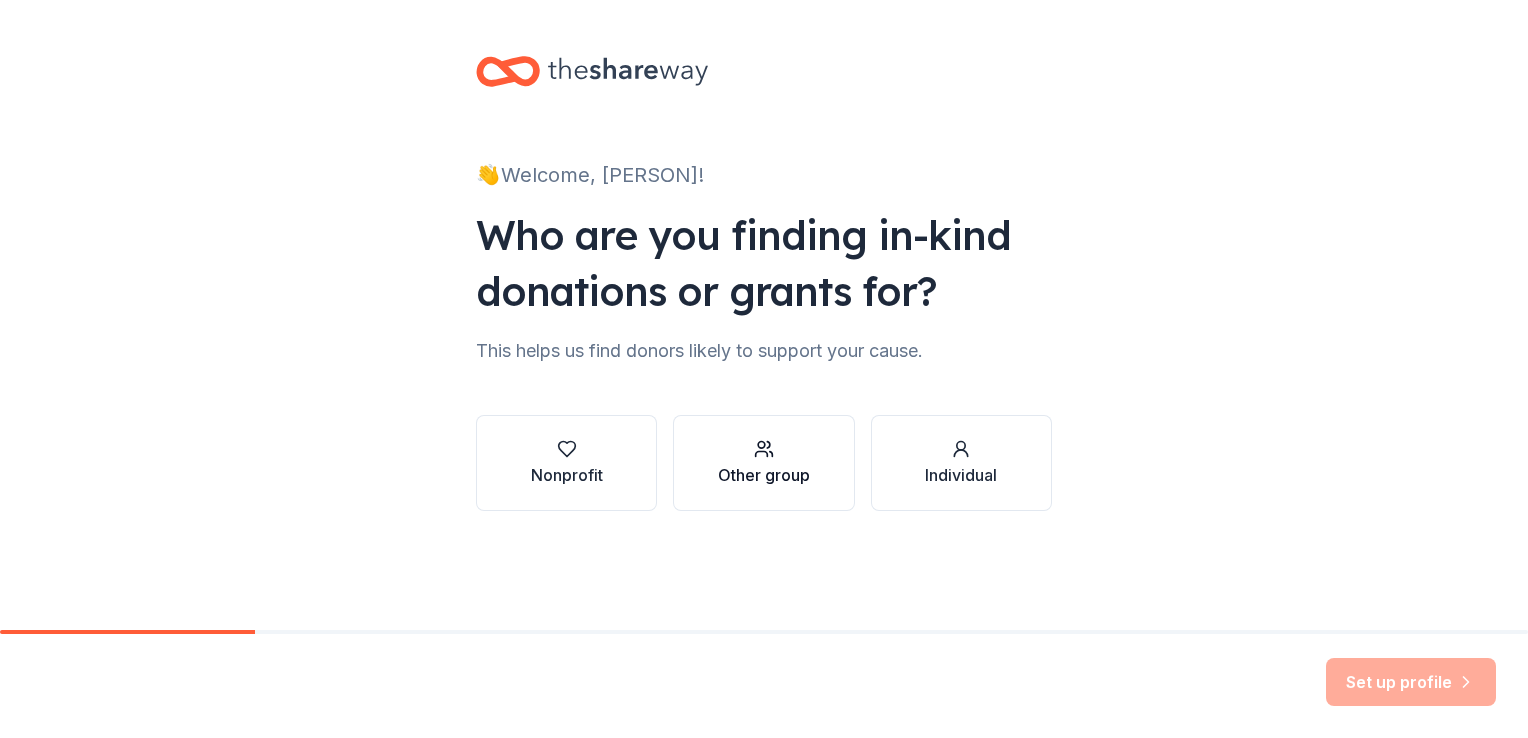 click on "Other group" at bounding box center (764, 475) 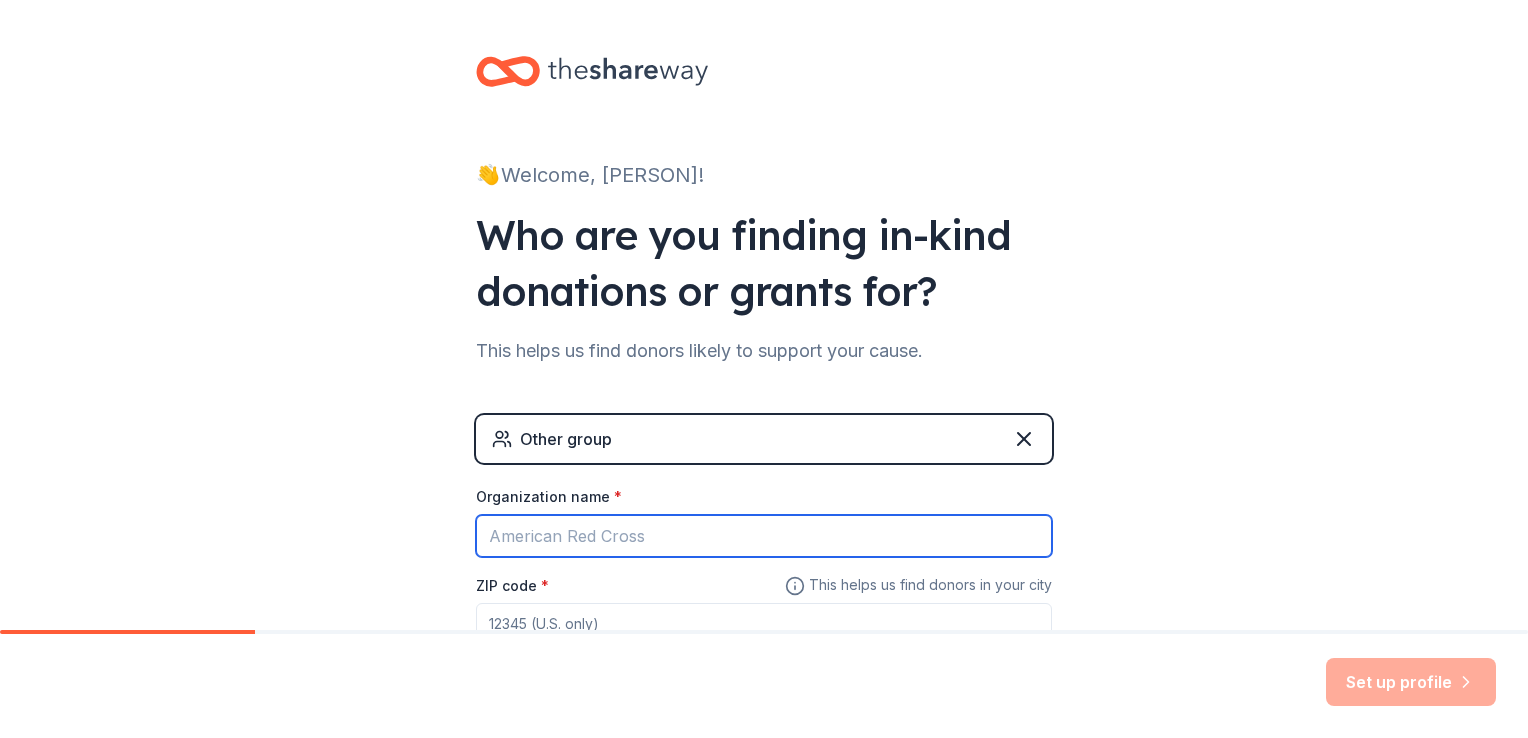 click on "Organization name *" at bounding box center [764, 536] 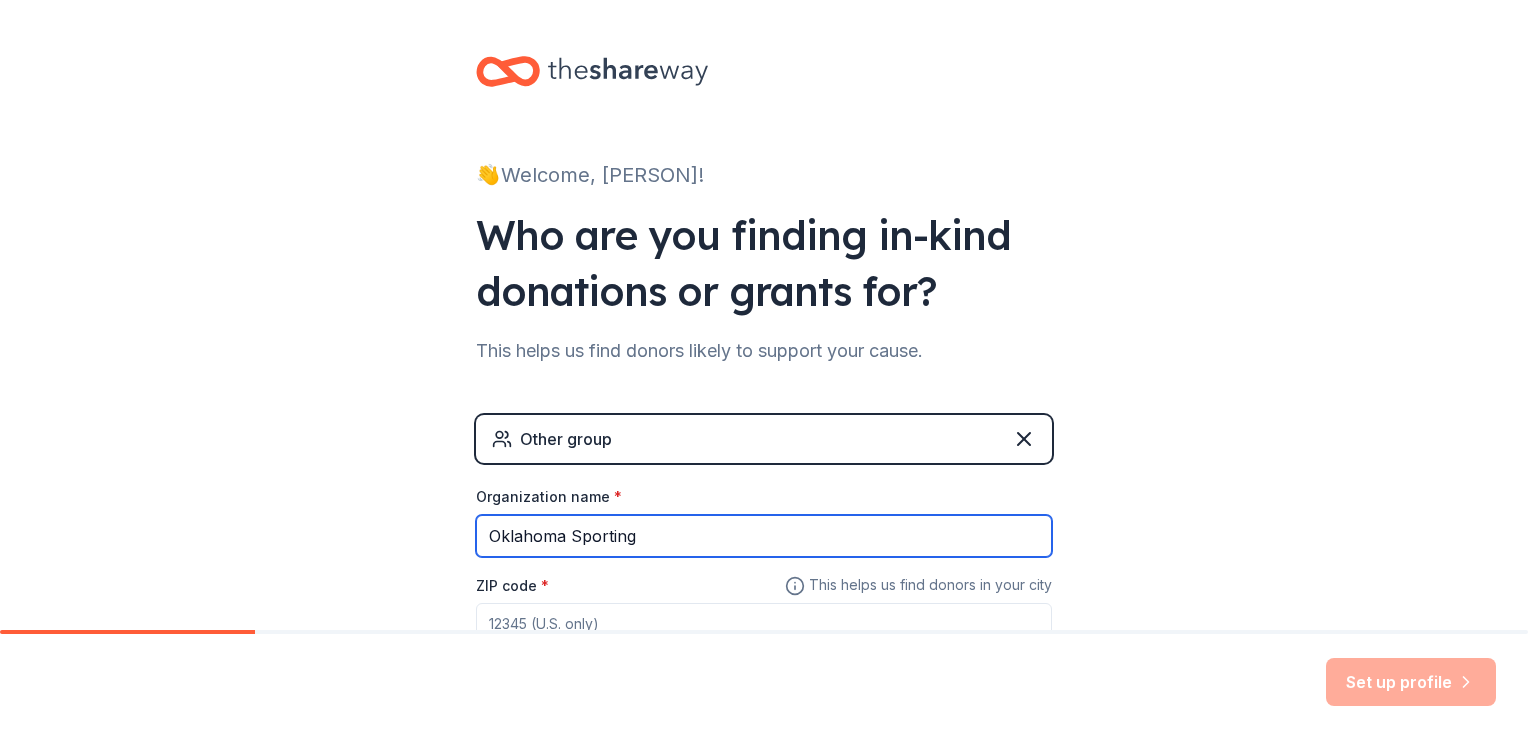 scroll, scrollTop: 148, scrollLeft: 0, axis: vertical 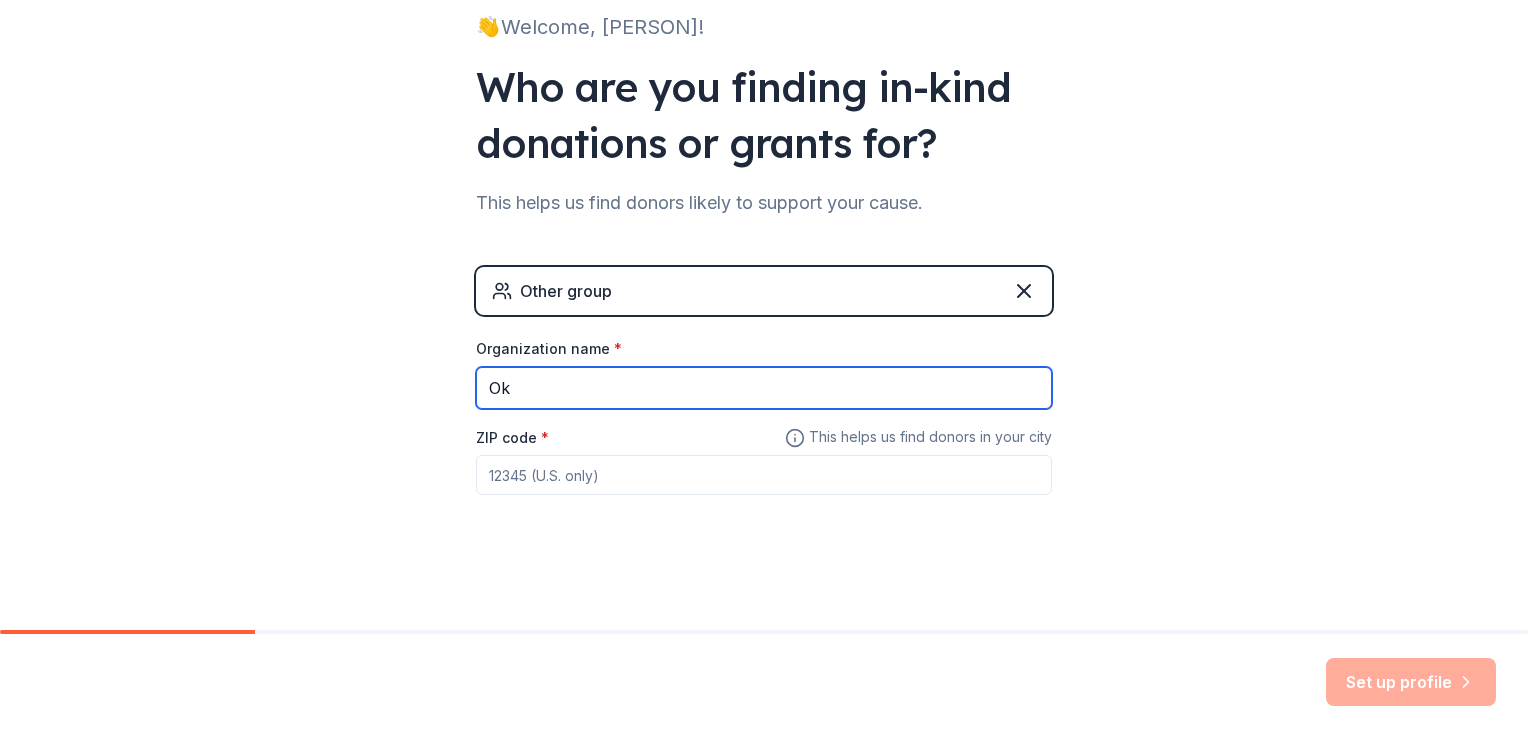 type on "O" 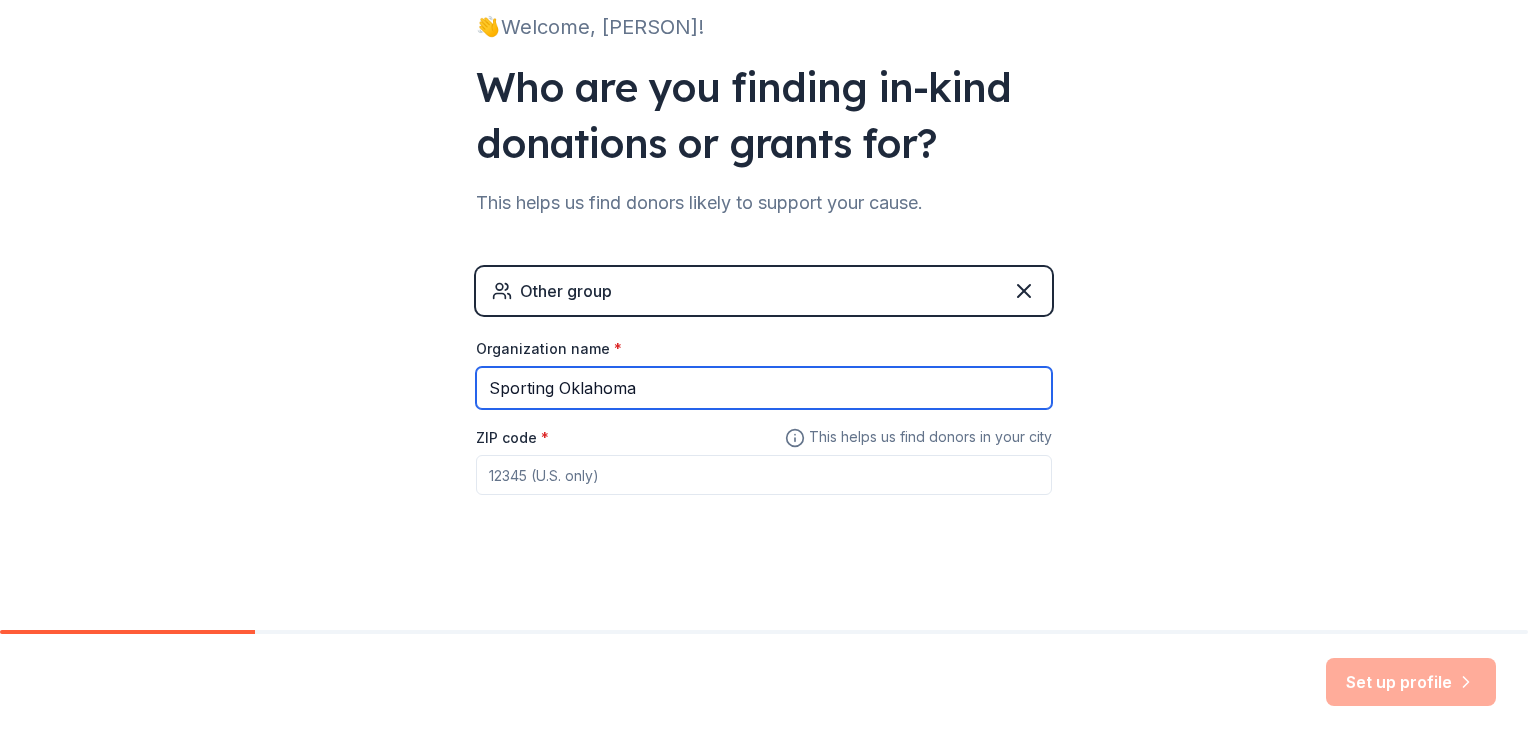 type on "Sporting Oklahoma" 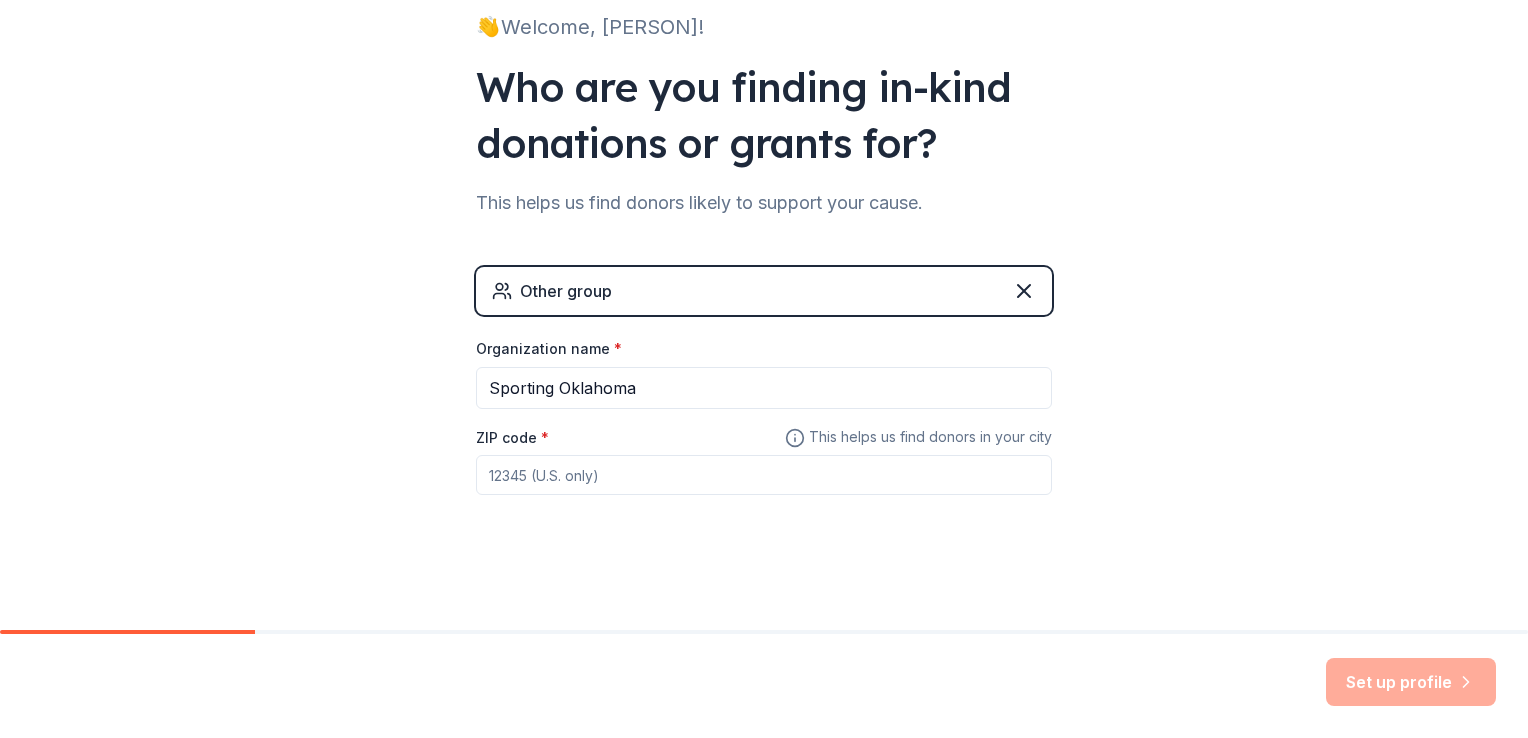 click on "ZIP code *" at bounding box center (764, 475) 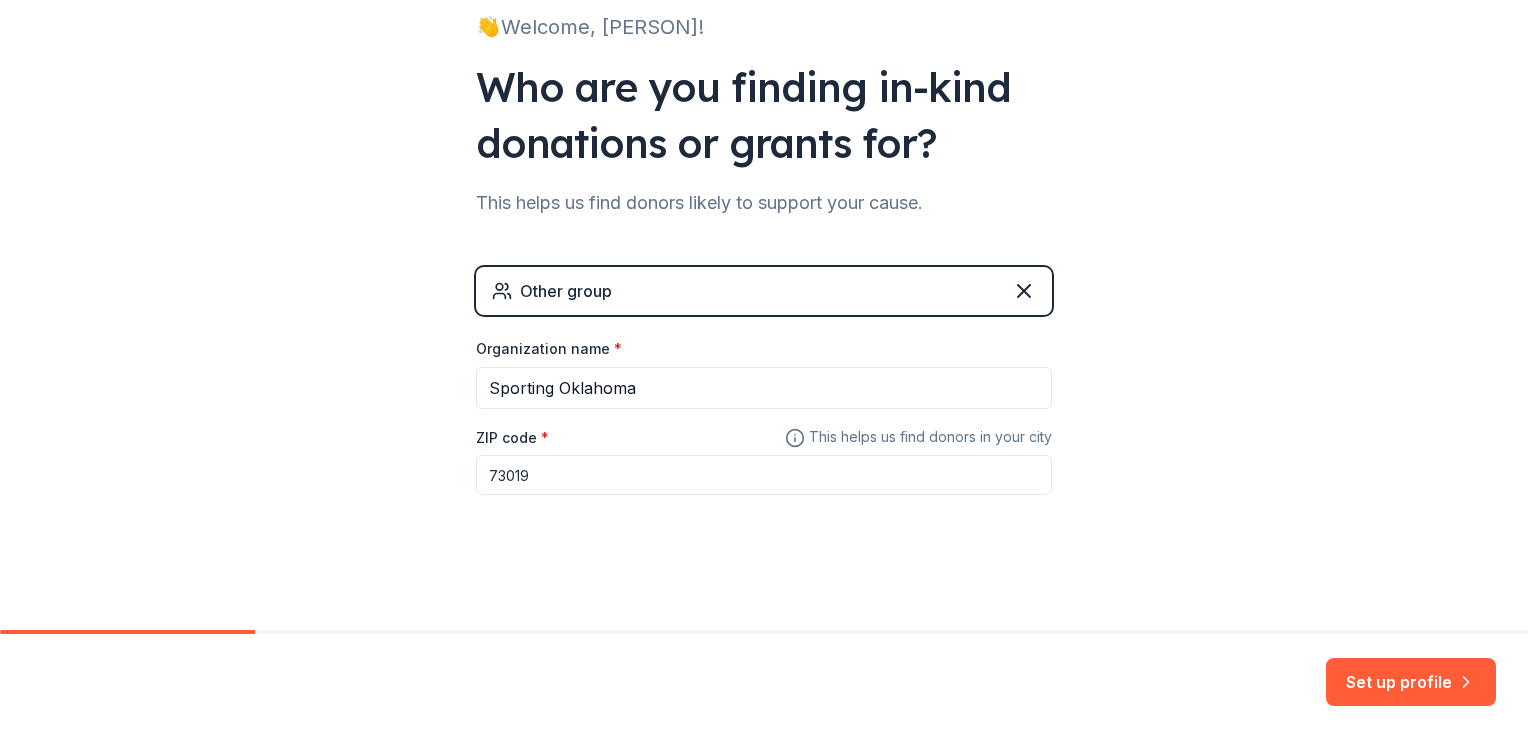 type on "73019" 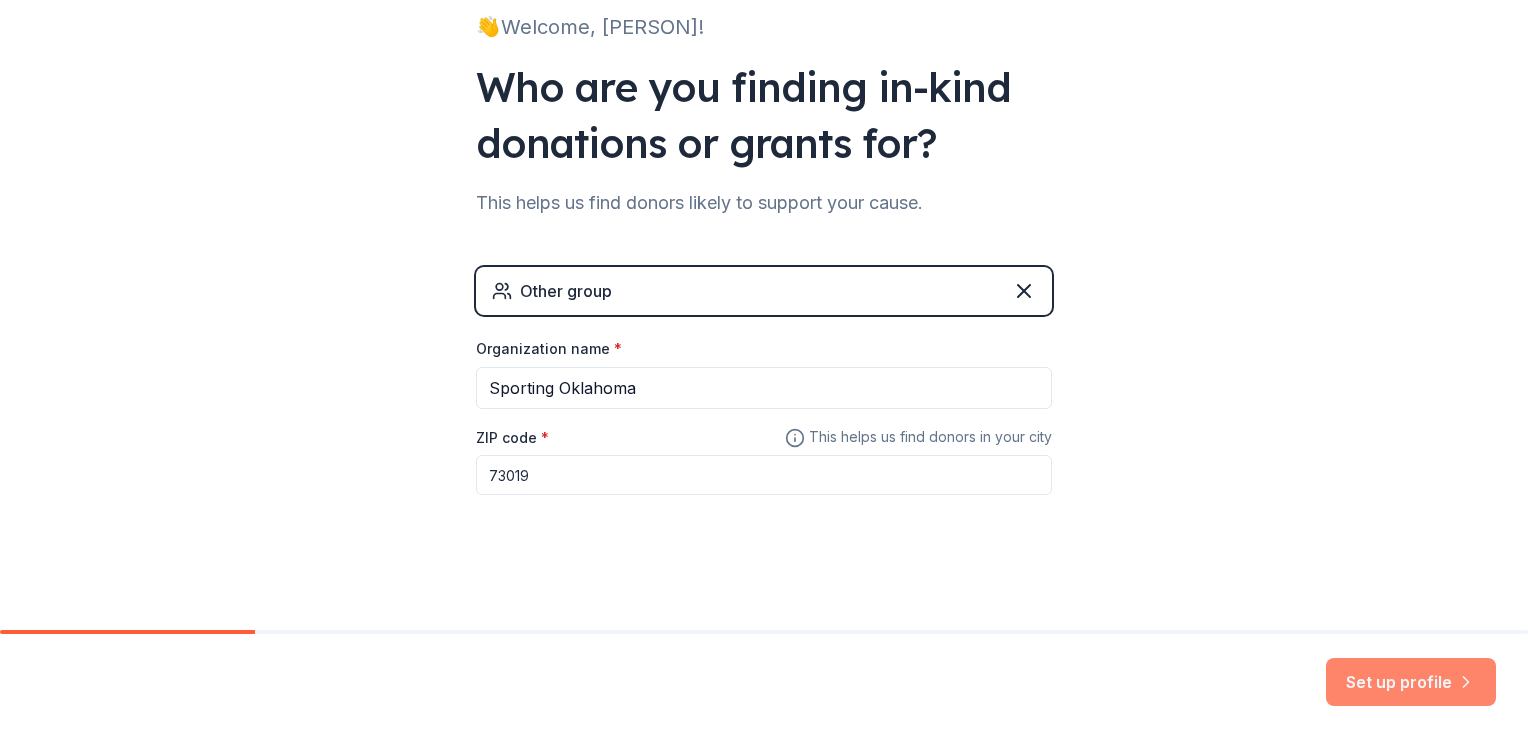 click on "Set up profile" at bounding box center [1411, 682] 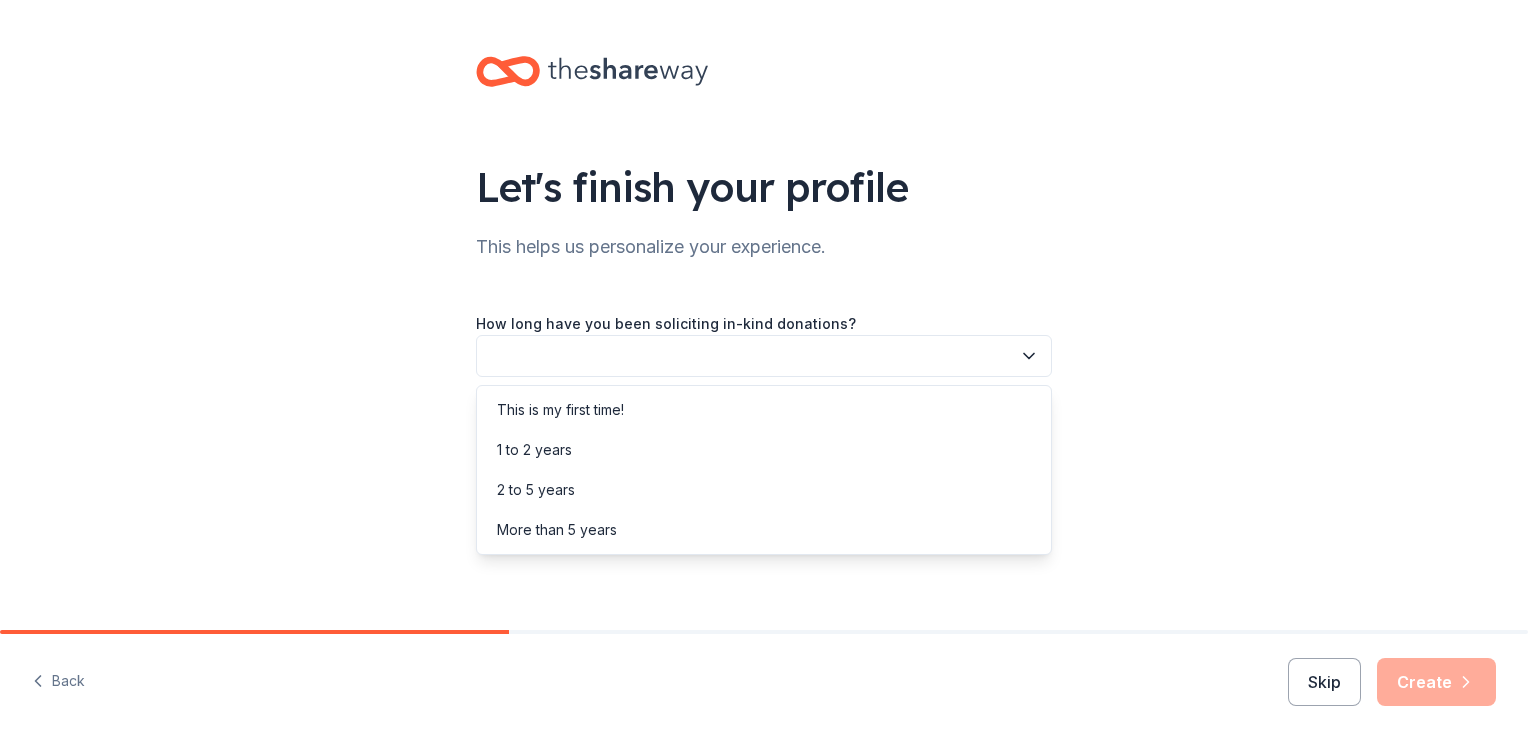 click at bounding box center [764, 356] 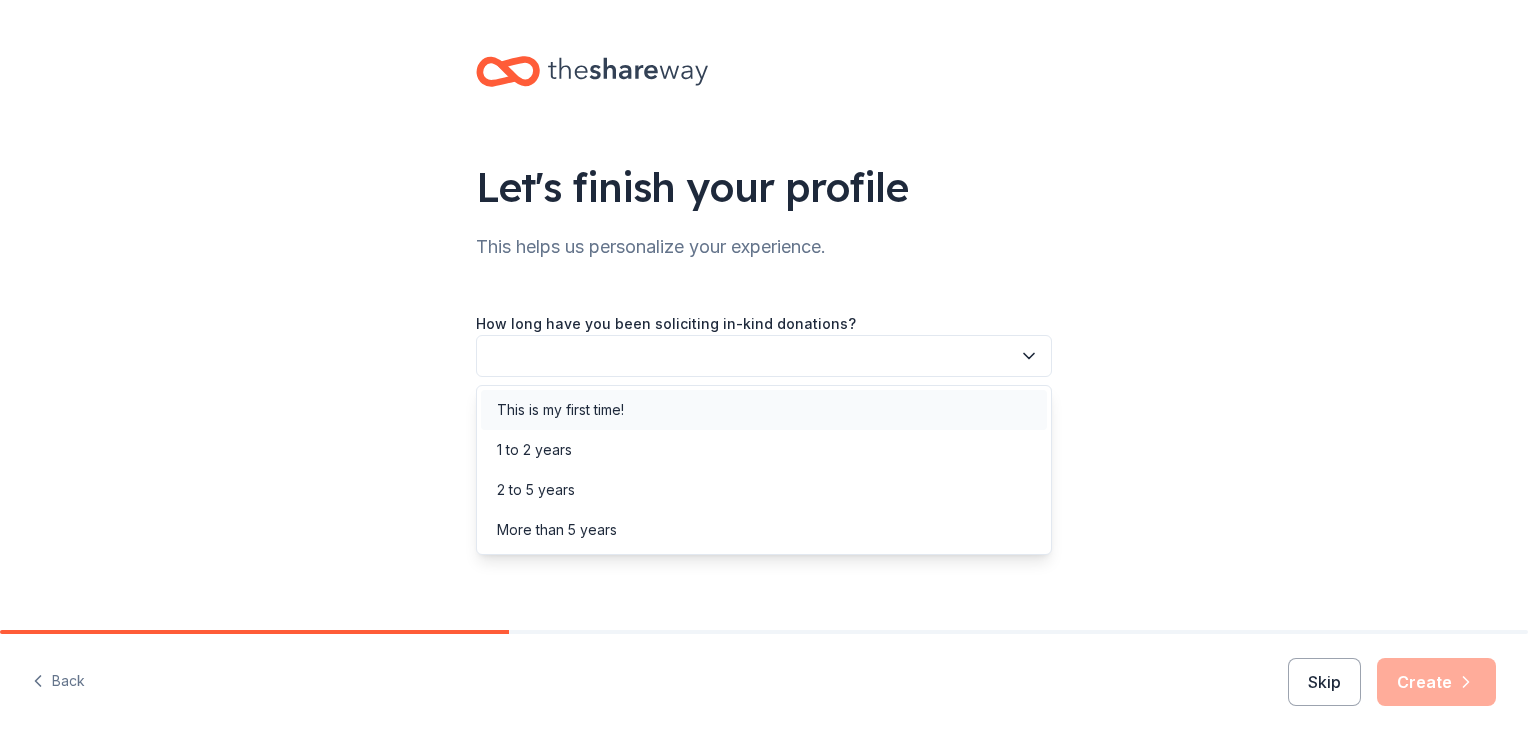click on "This is my first time!" at bounding box center [560, 410] 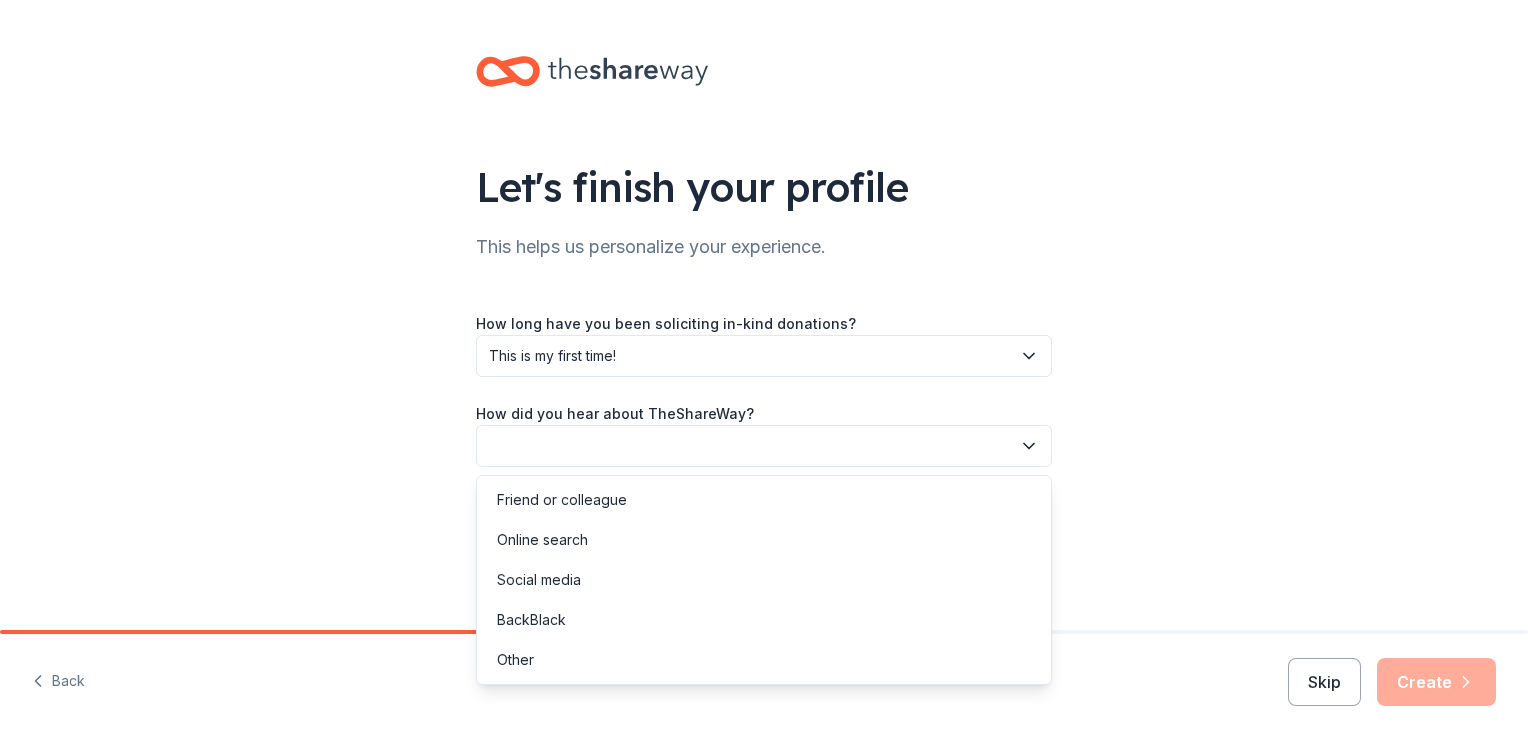 click at bounding box center [764, 446] 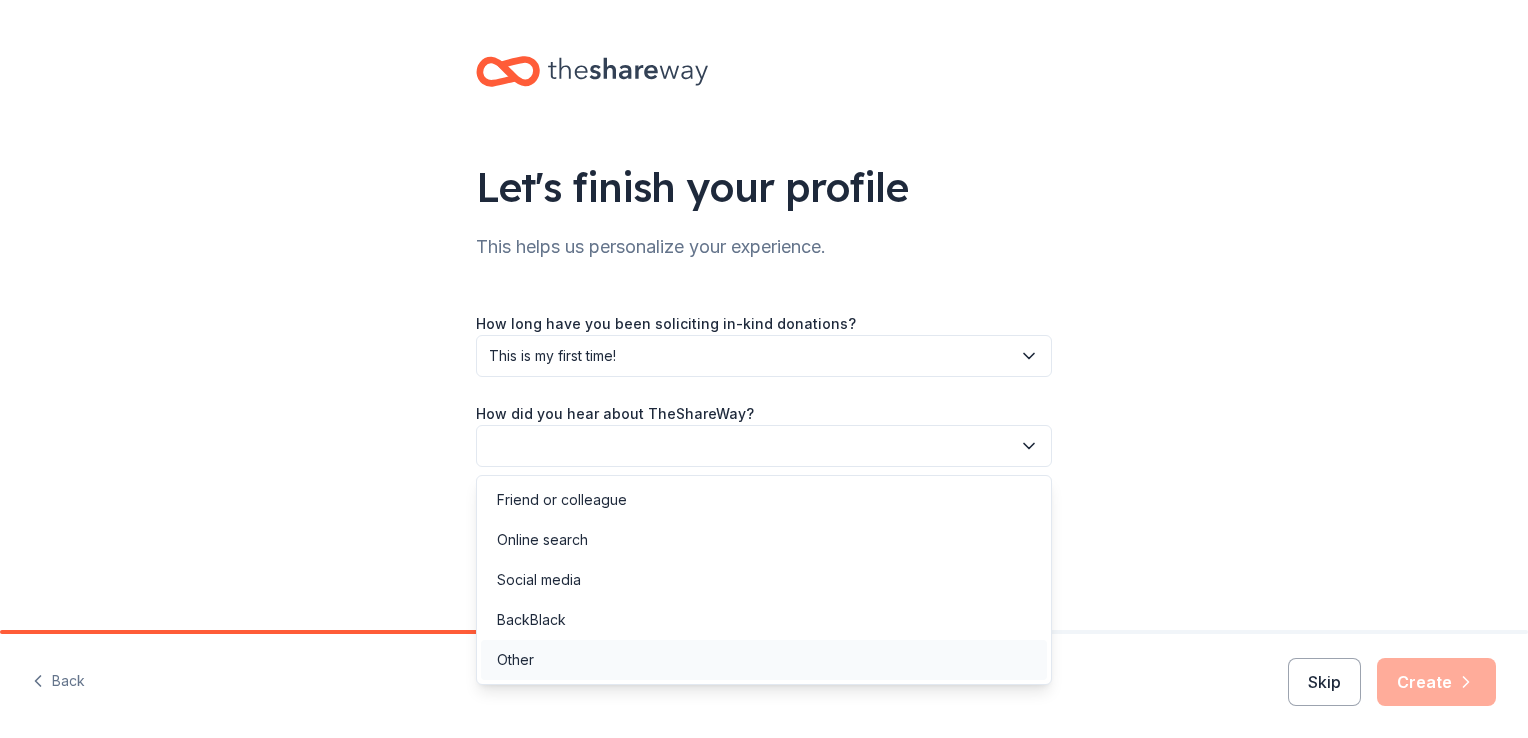 click on "Other" at bounding box center (515, 660) 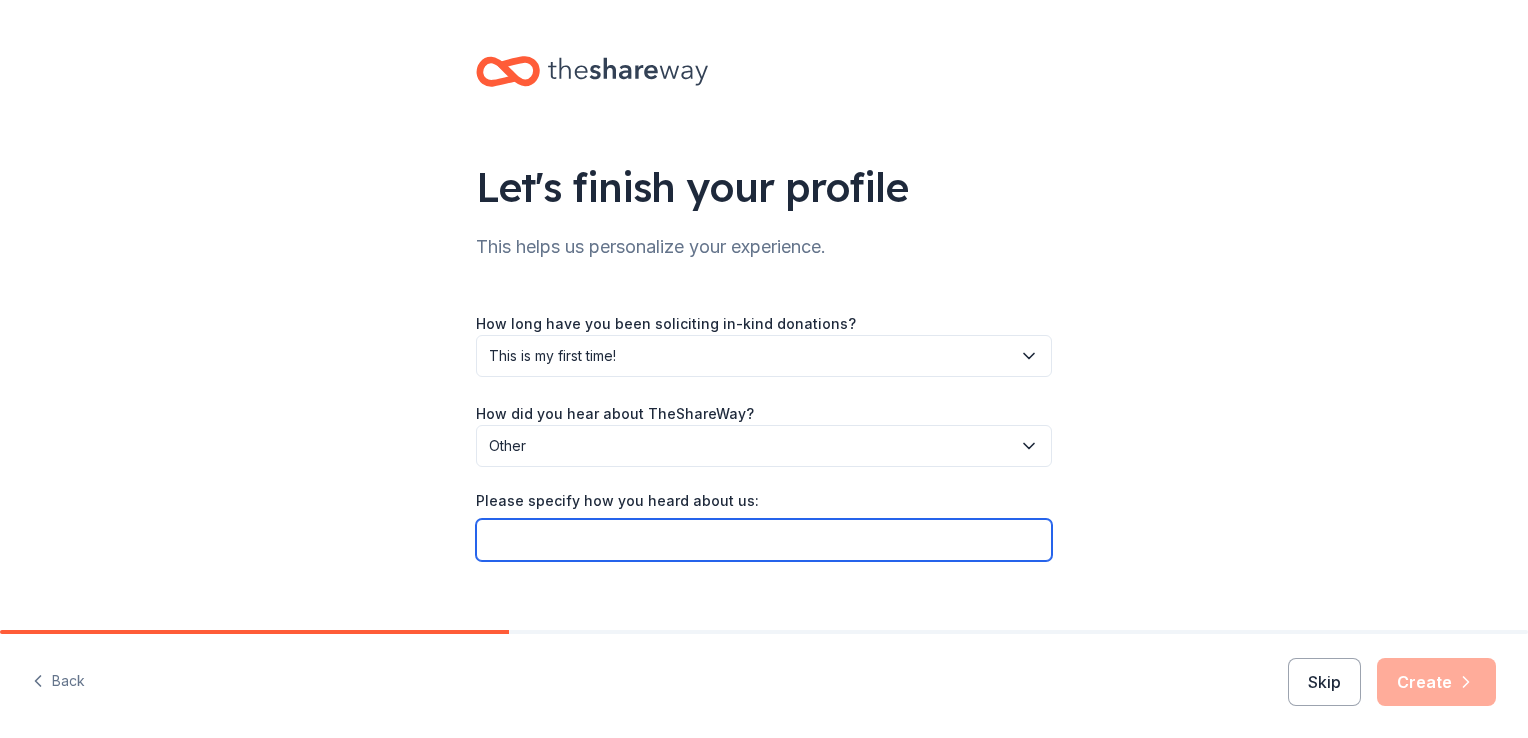 click on "Please specify how you heard about us:" at bounding box center [764, 540] 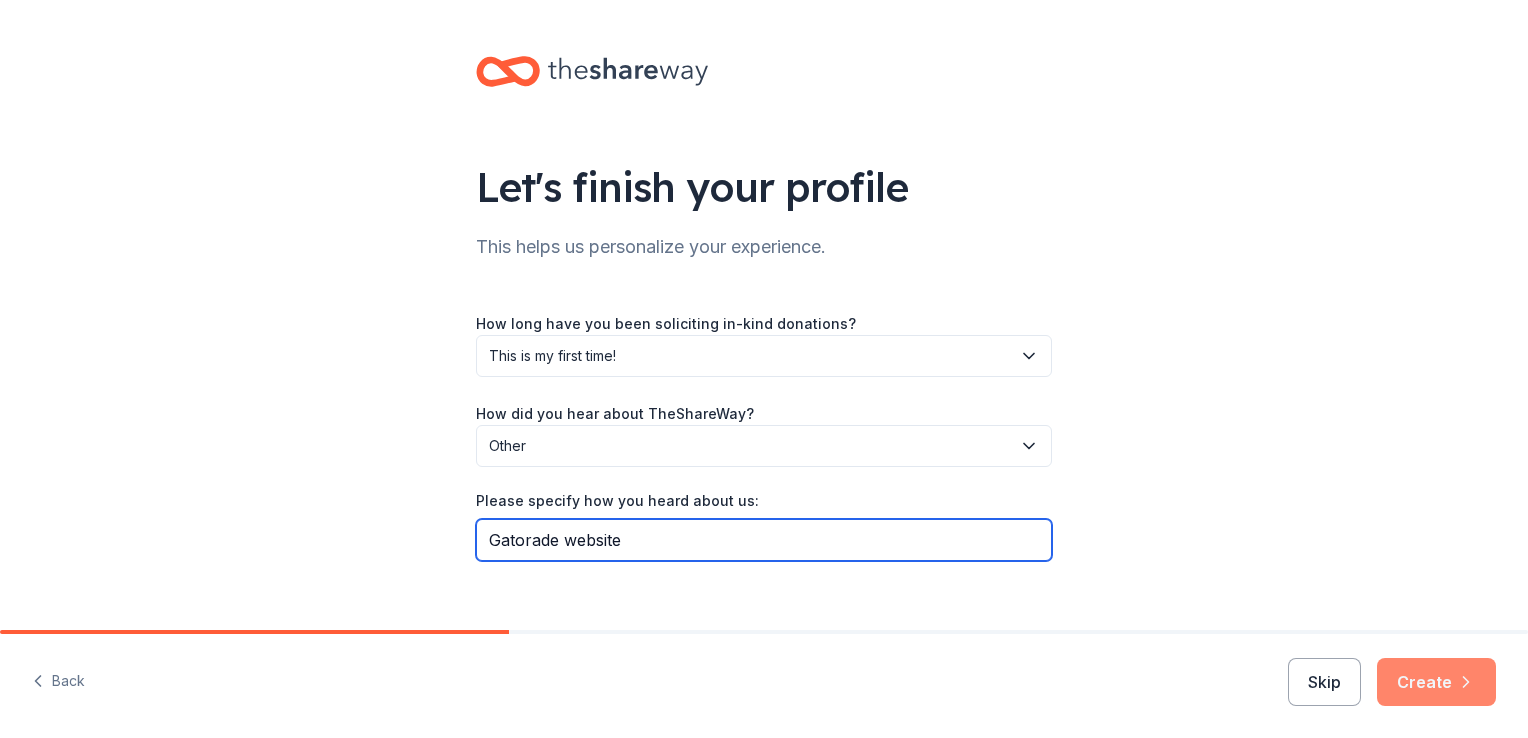 type on "Gatorade website" 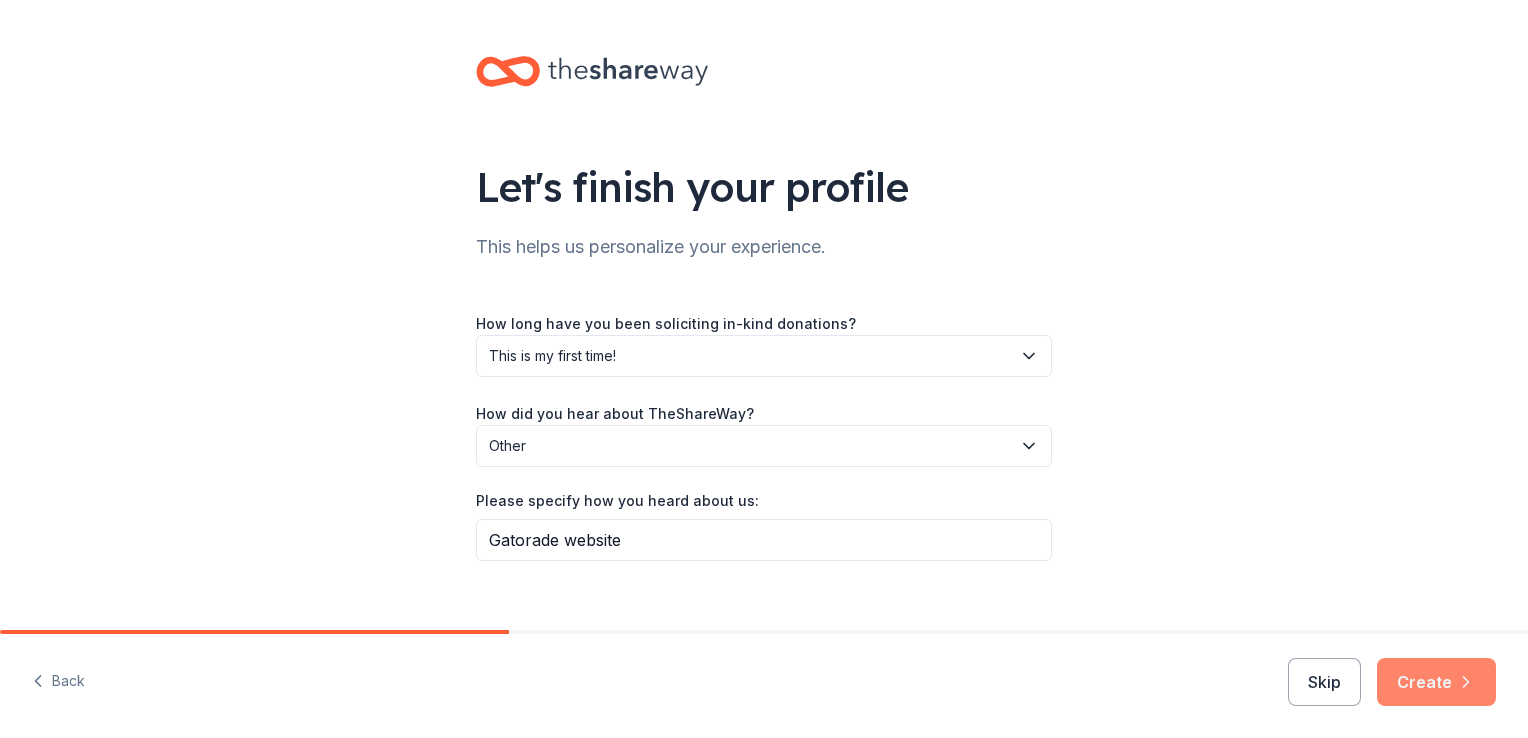 click on "Create" at bounding box center [1436, 682] 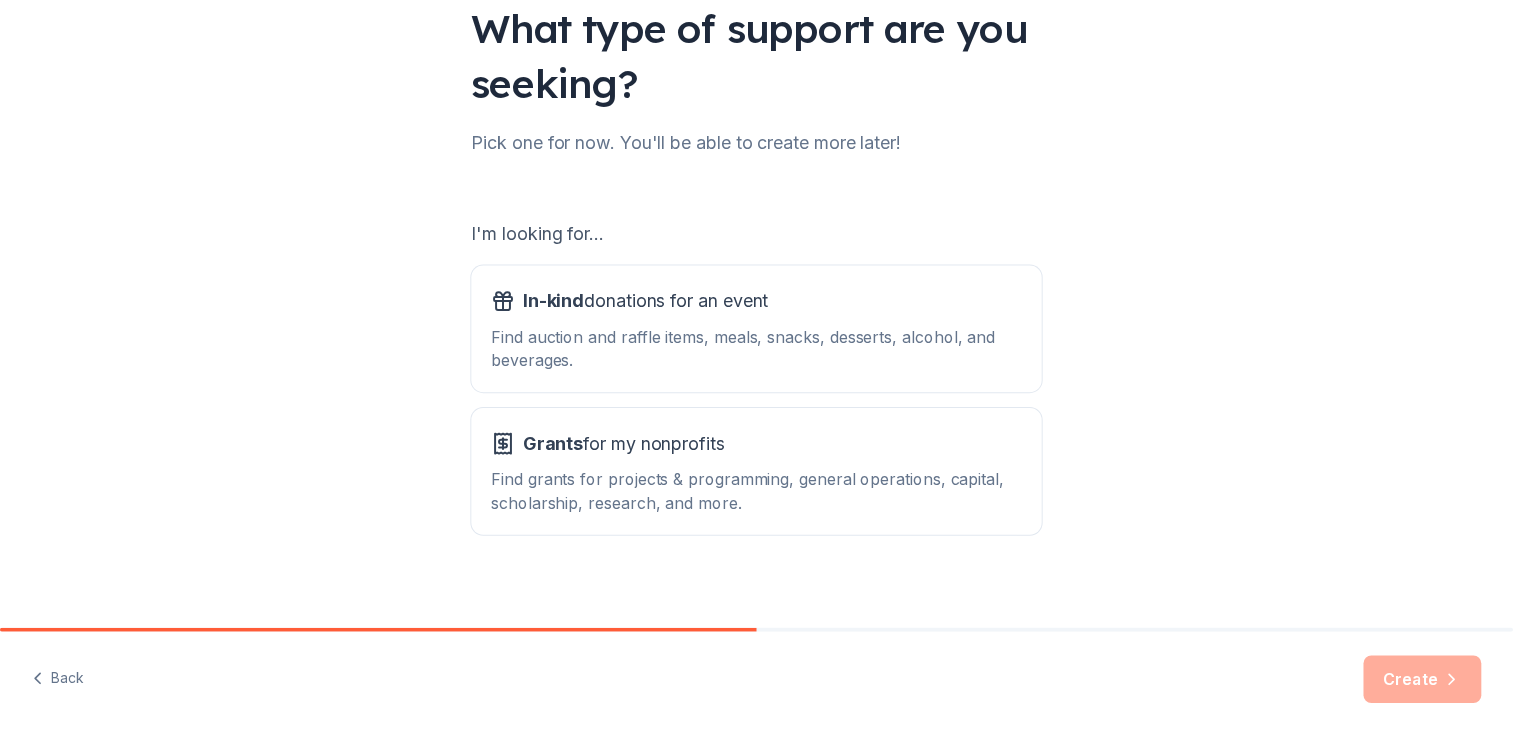 scroll, scrollTop: 176, scrollLeft: 0, axis: vertical 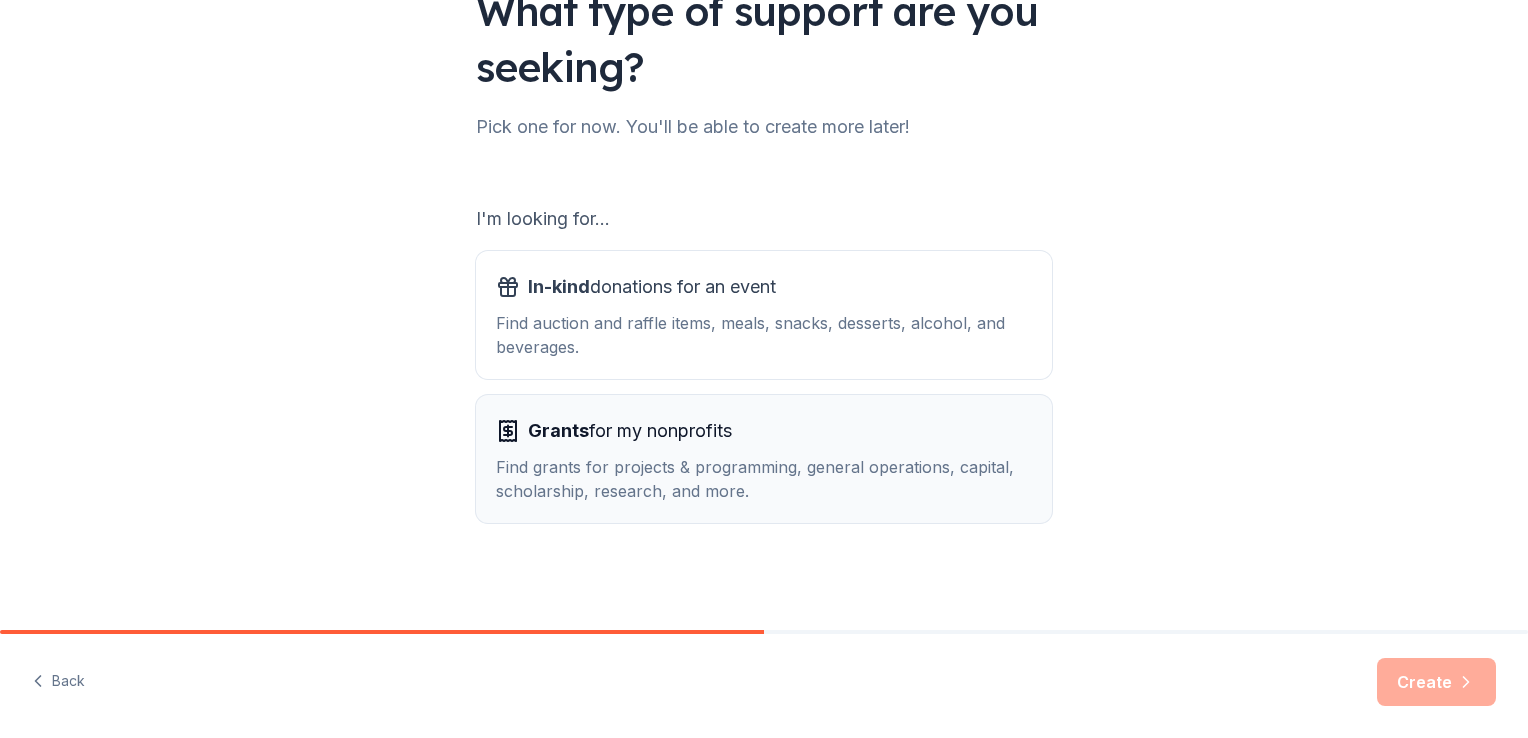 click on "Find grants for projects & programming, general operations, capital, scholarship, research, and more." at bounding box center (764, 479) 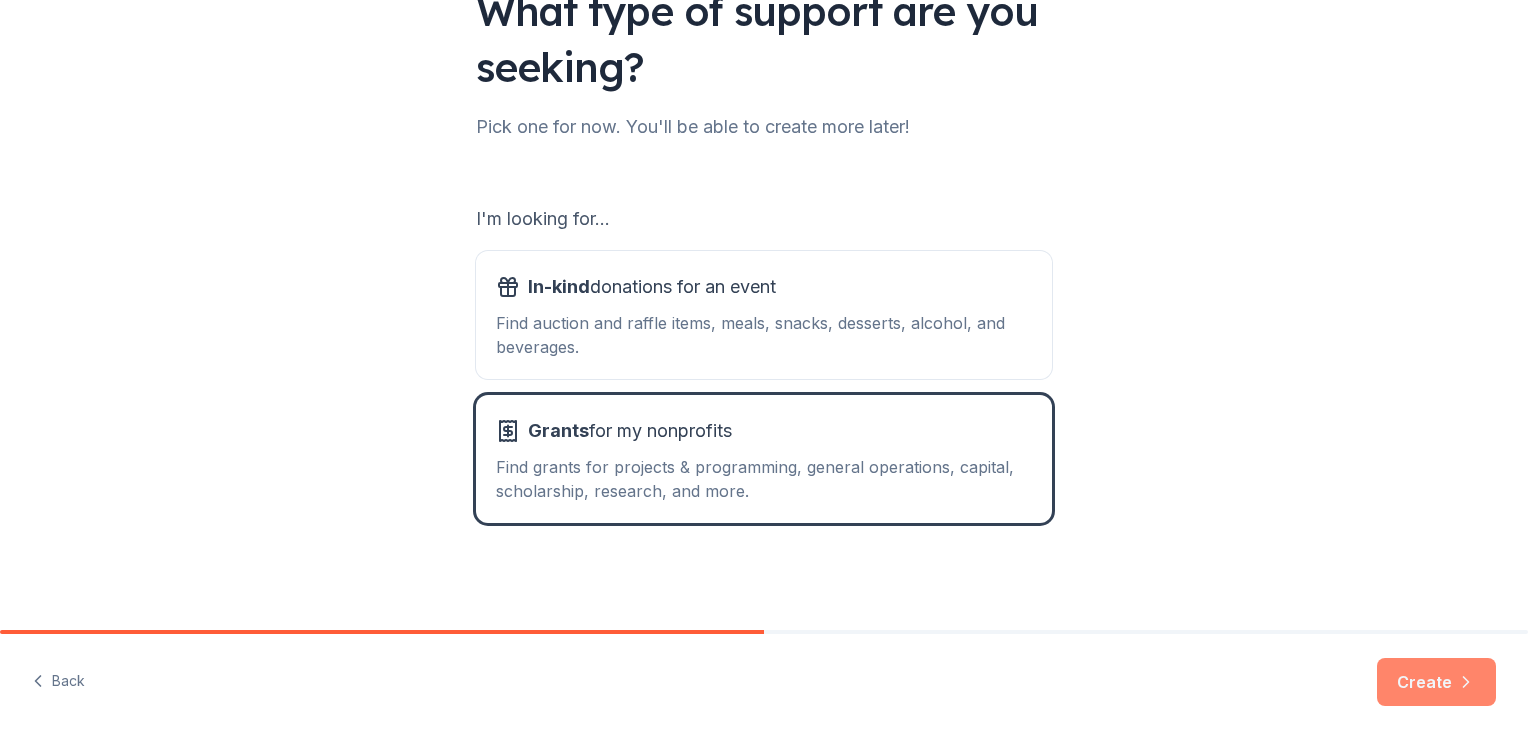 click on "Create" at bounding box center (1436, 682) 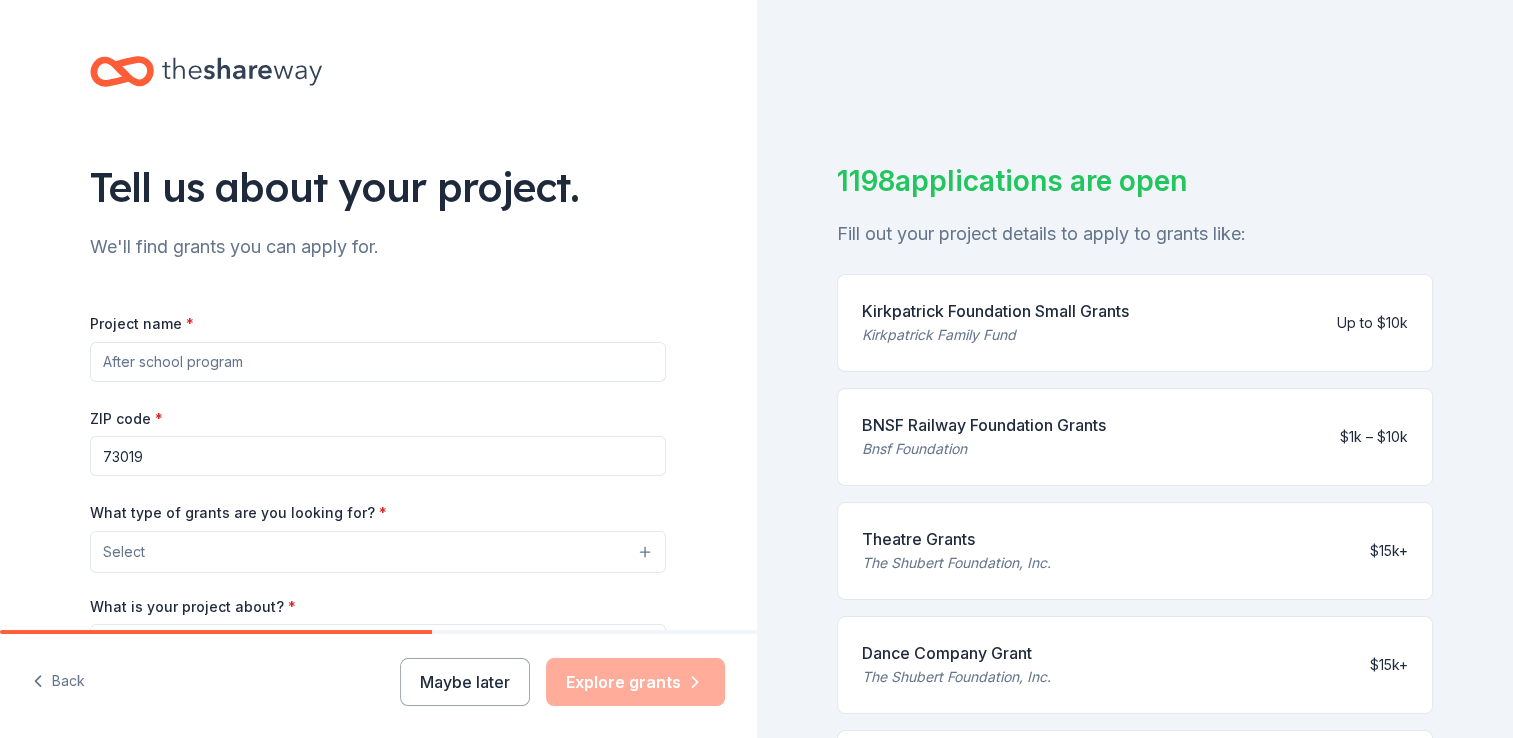 click on "Project name *" at bounding box center (378, 362) 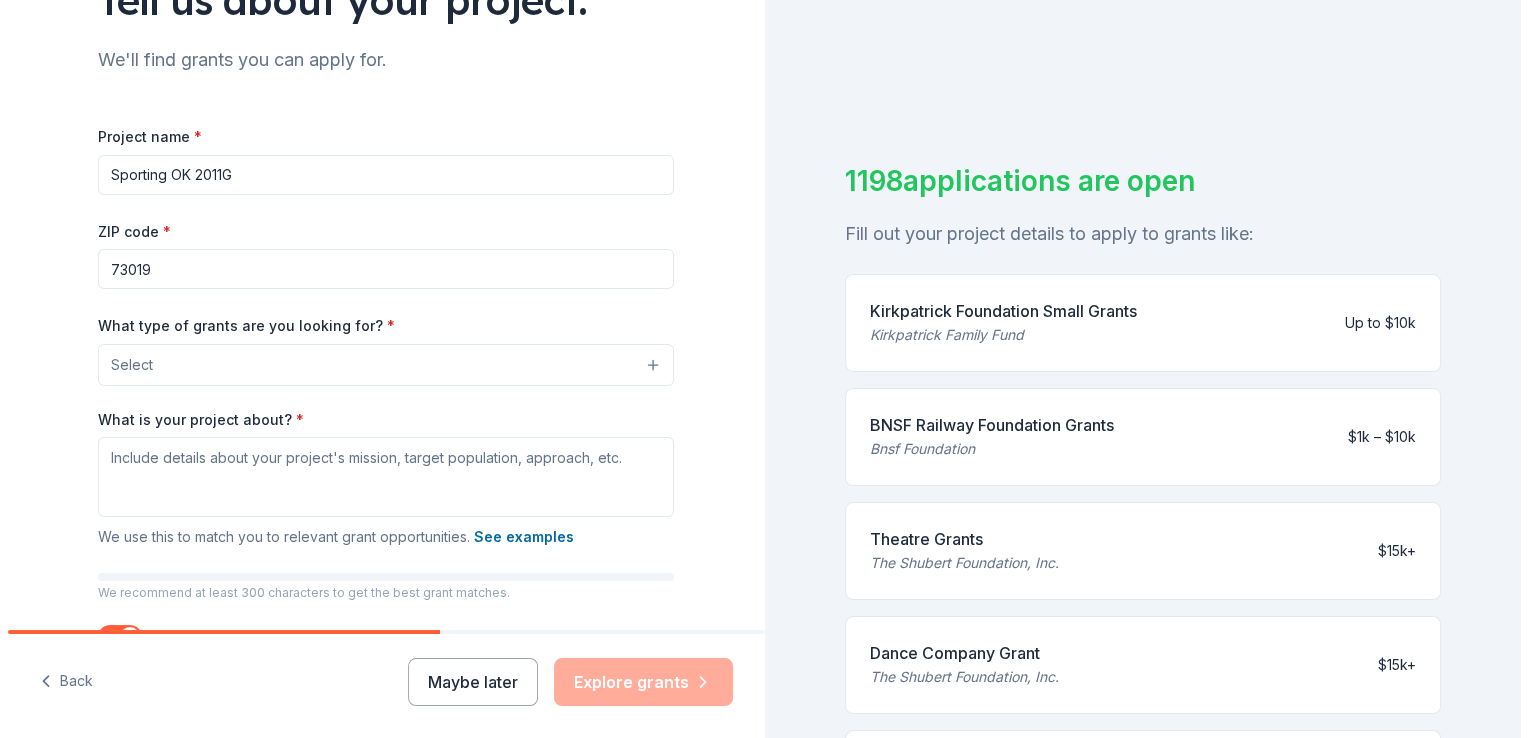scroll, scrollTop: 208, scrollLeft: 0, axis: vertical 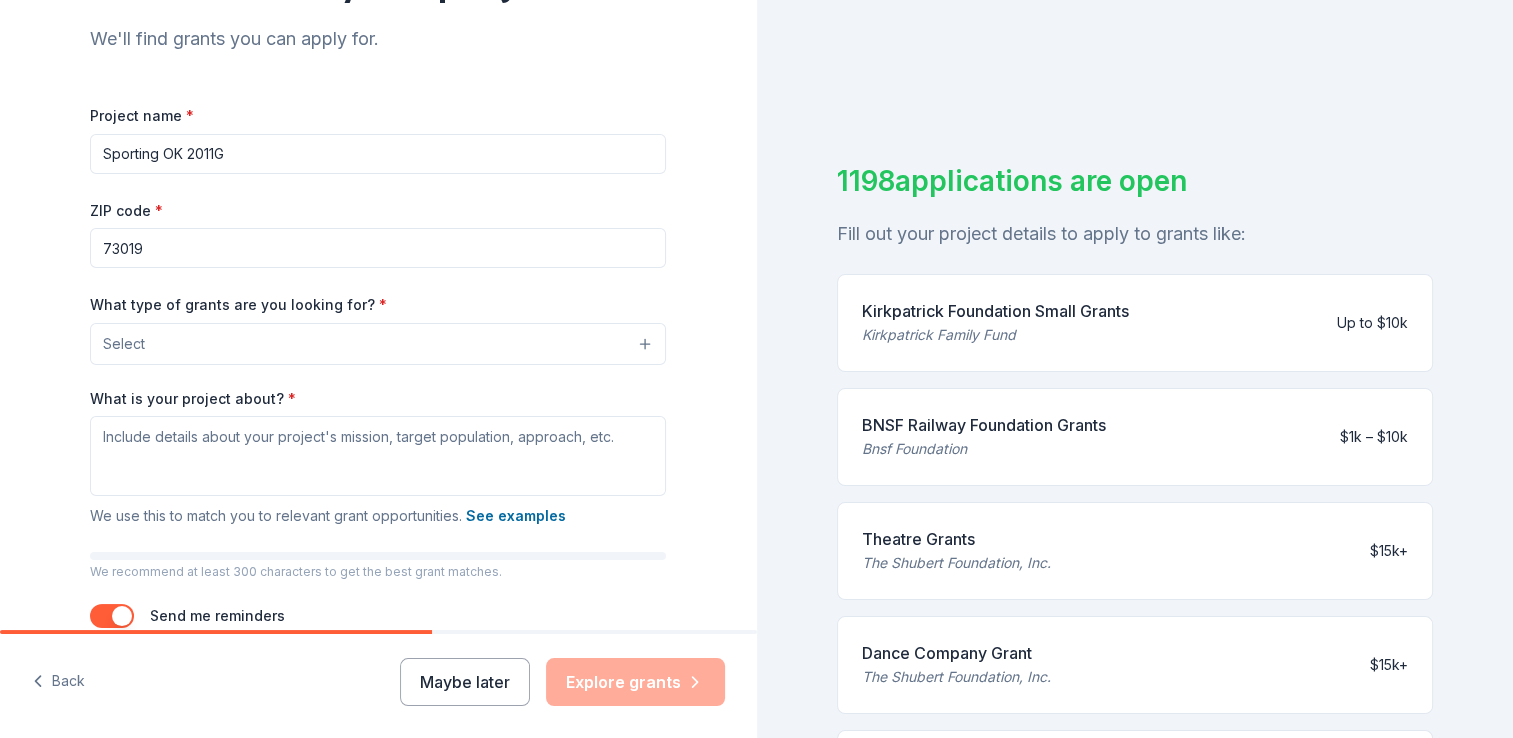 type on "Sporting OK 2011G" 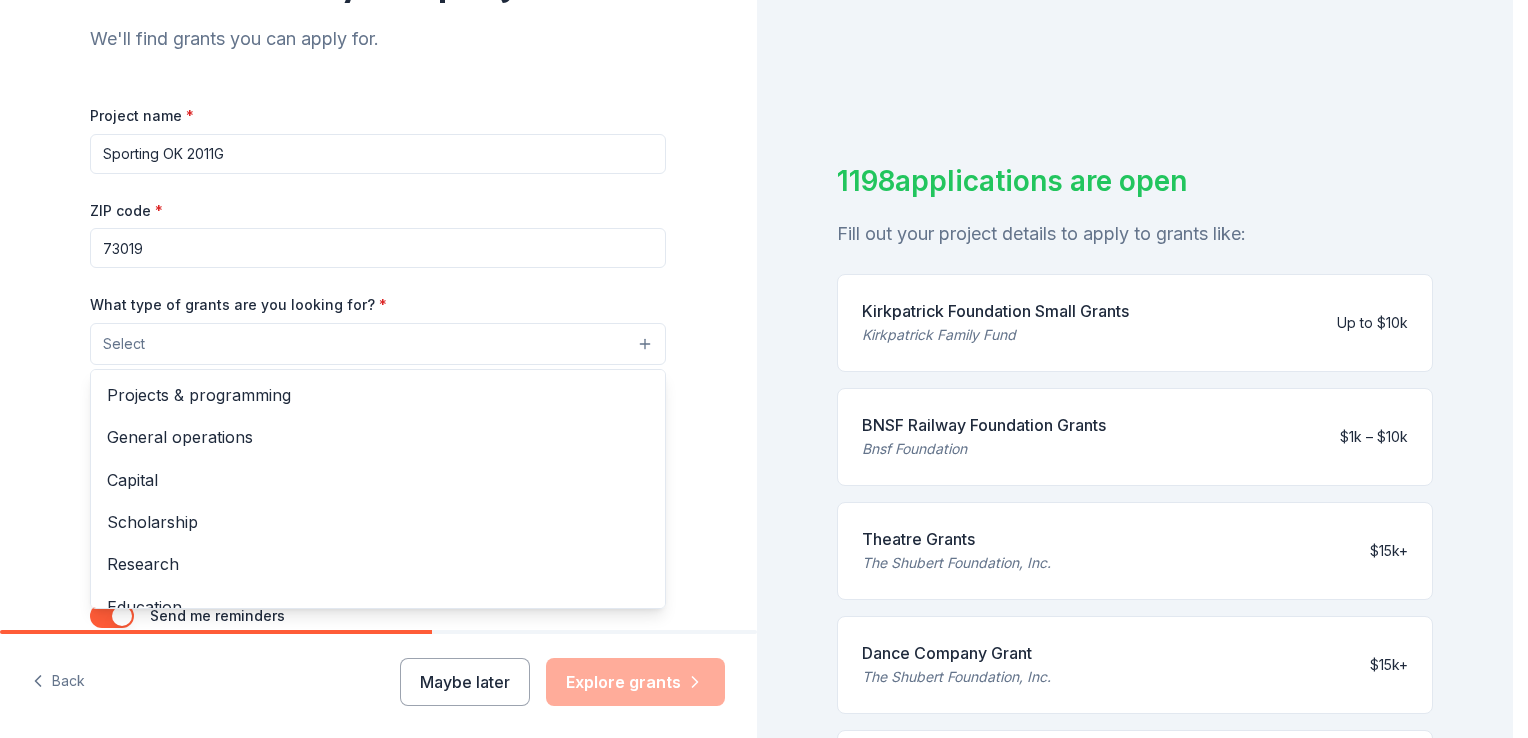click on "Select" at bounding box center (378, 344) 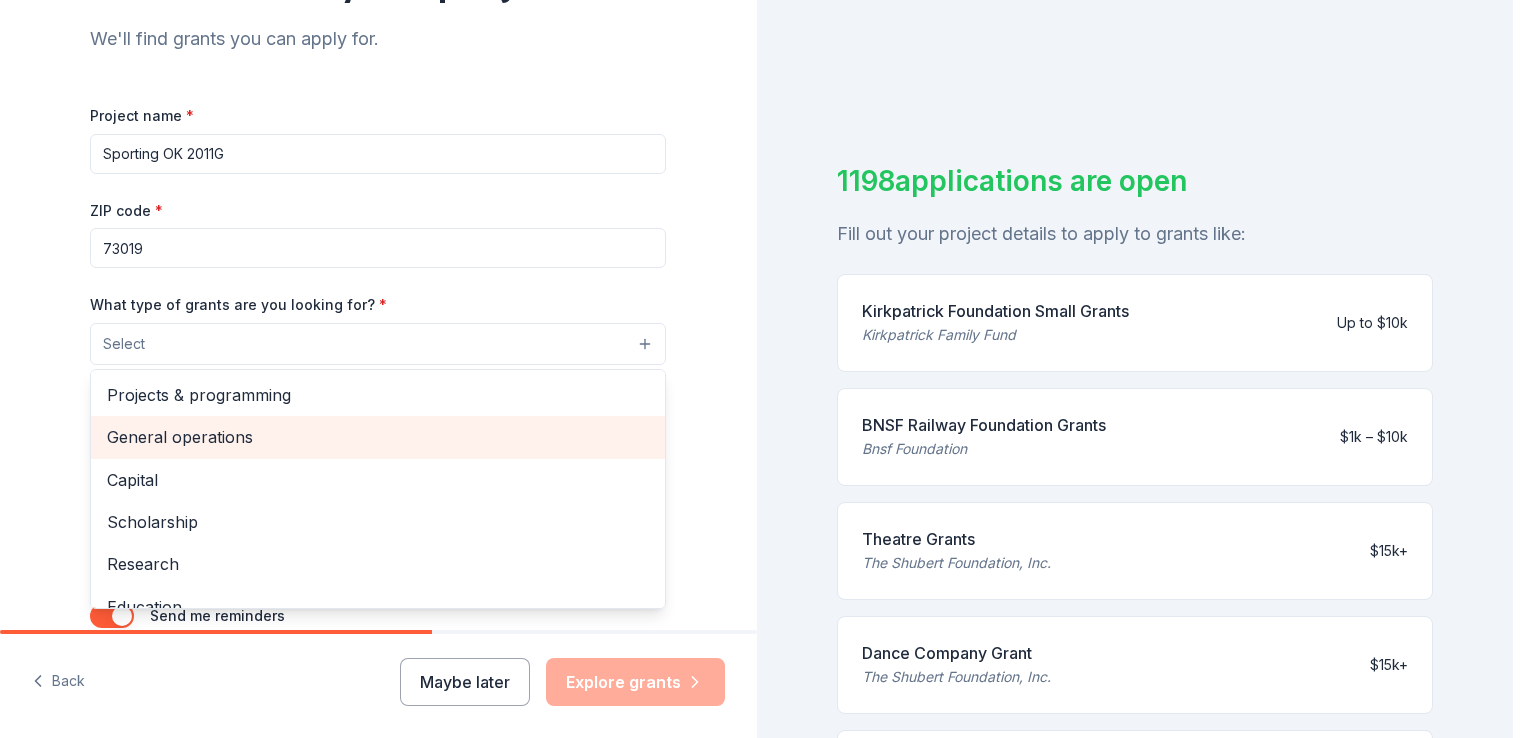 click on "General operations" at bounding box center (378, 437) 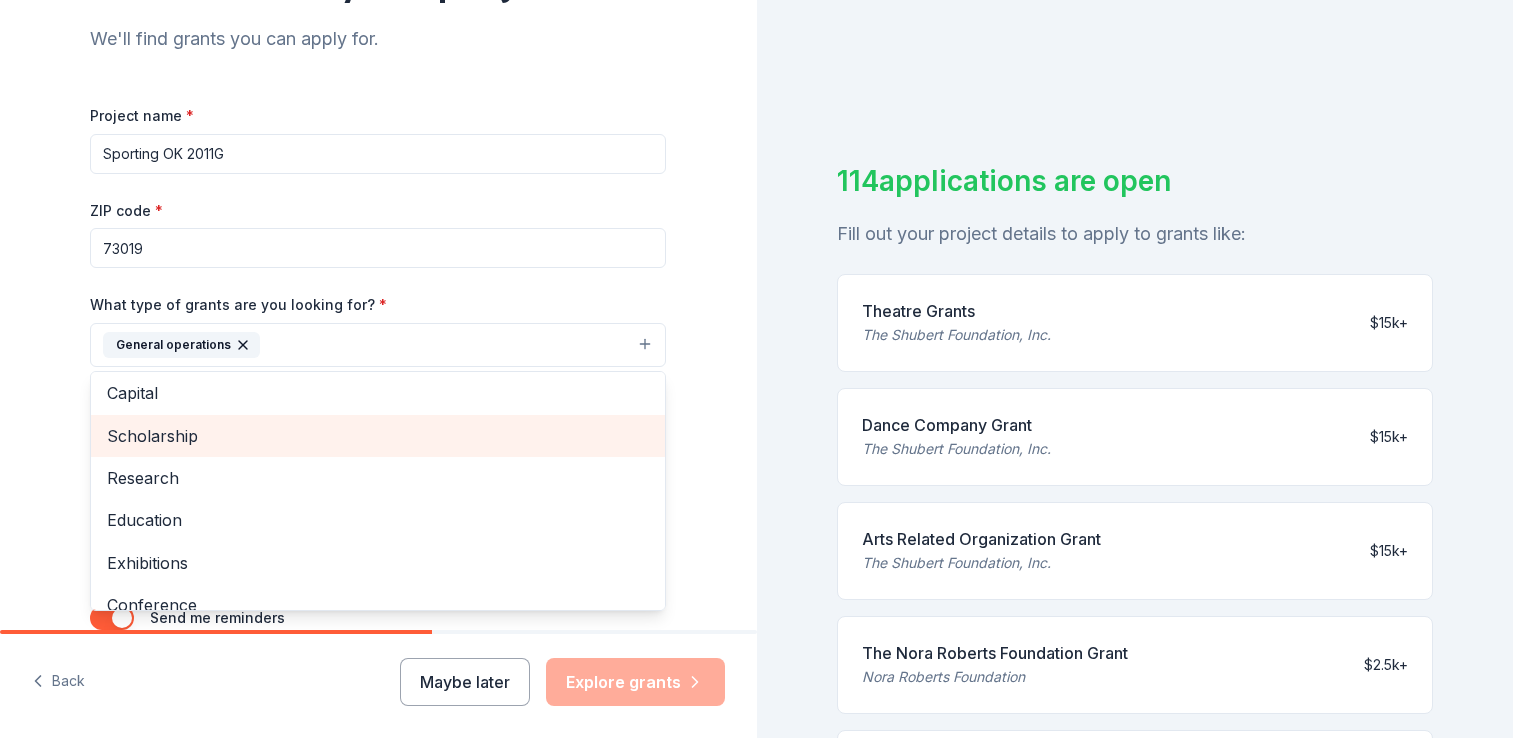 scroll, scrollTop: 48, scrollLeft: 0, axis: vertical 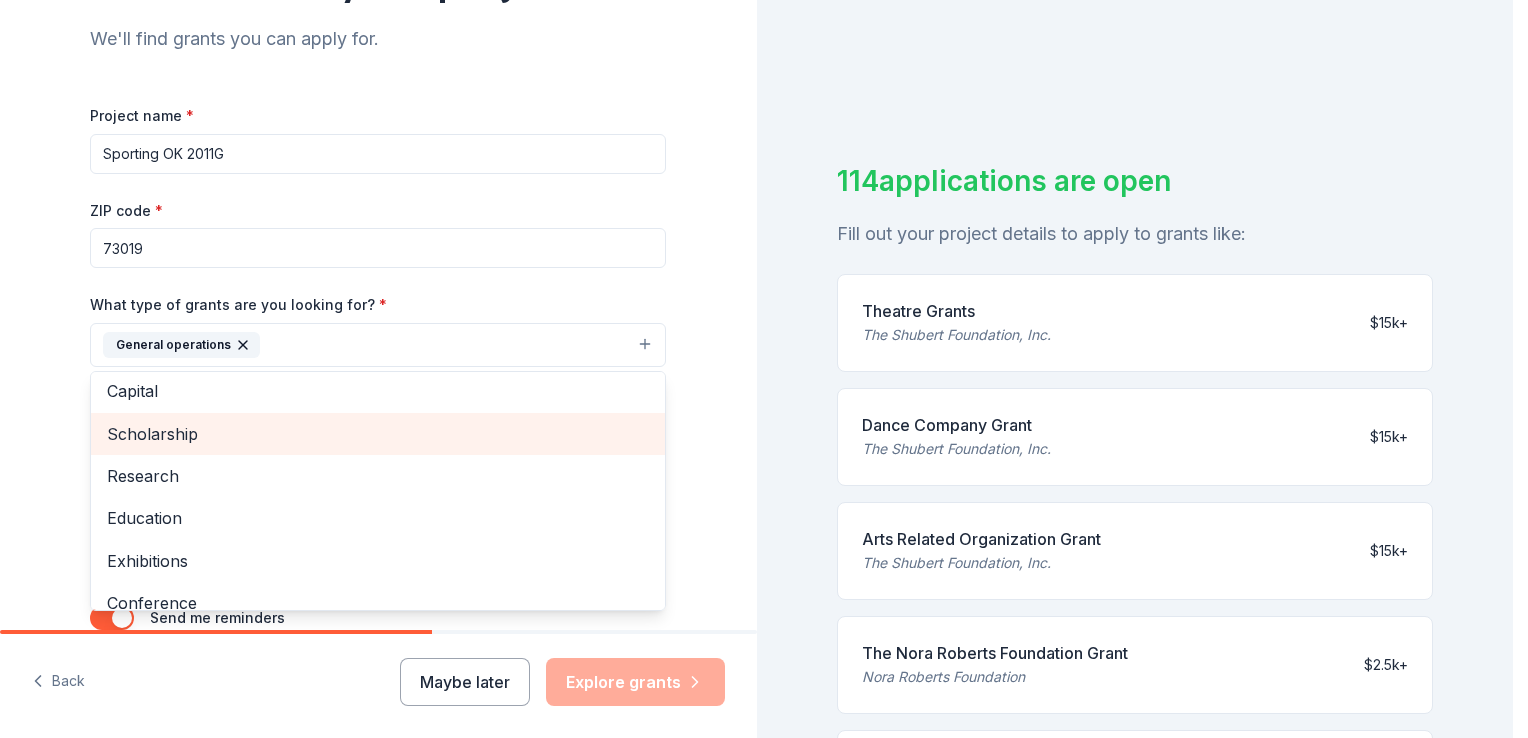 click on "Scholarship" at bounding box center [378, 434] 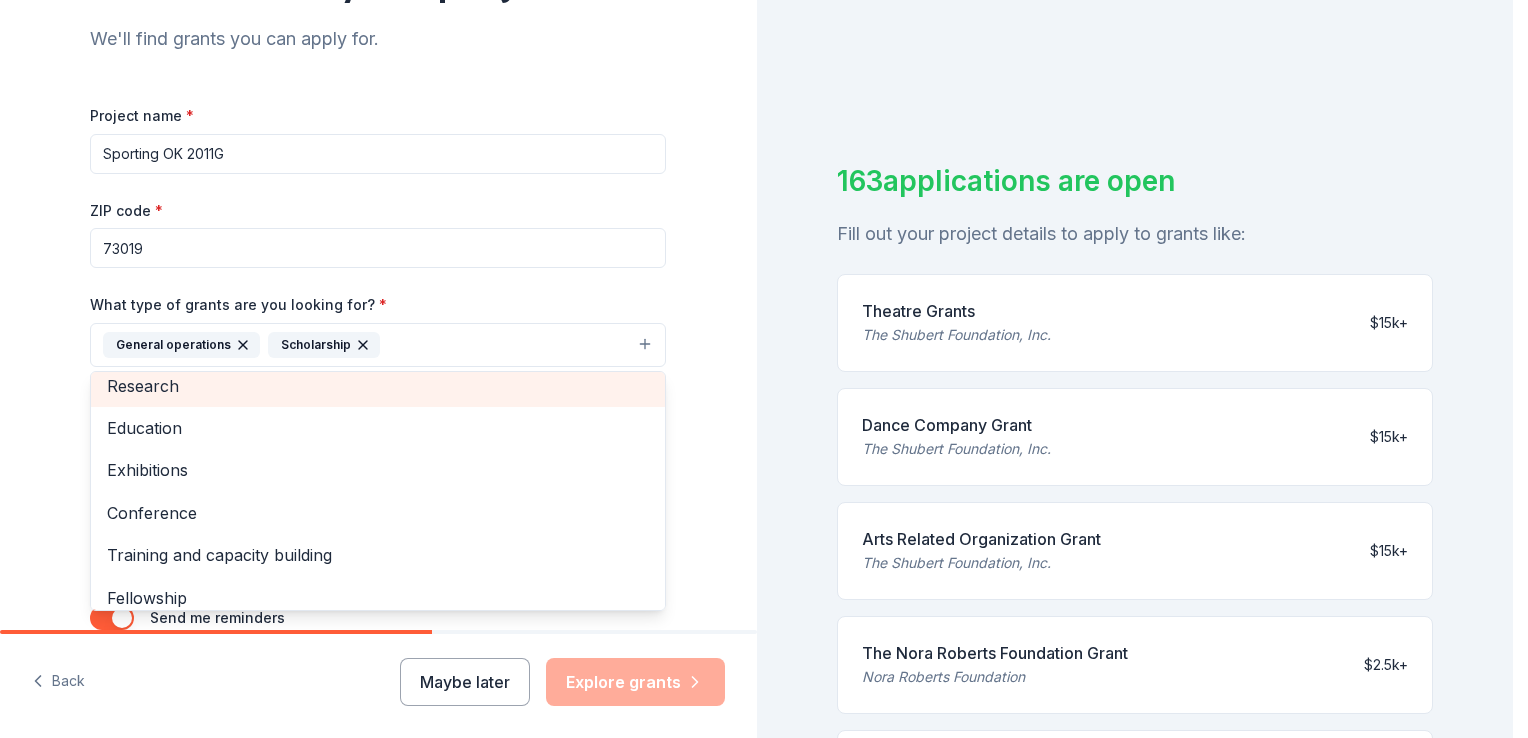 scroll, scrollTop: 151, scrollLeft: 0, axis: vertical 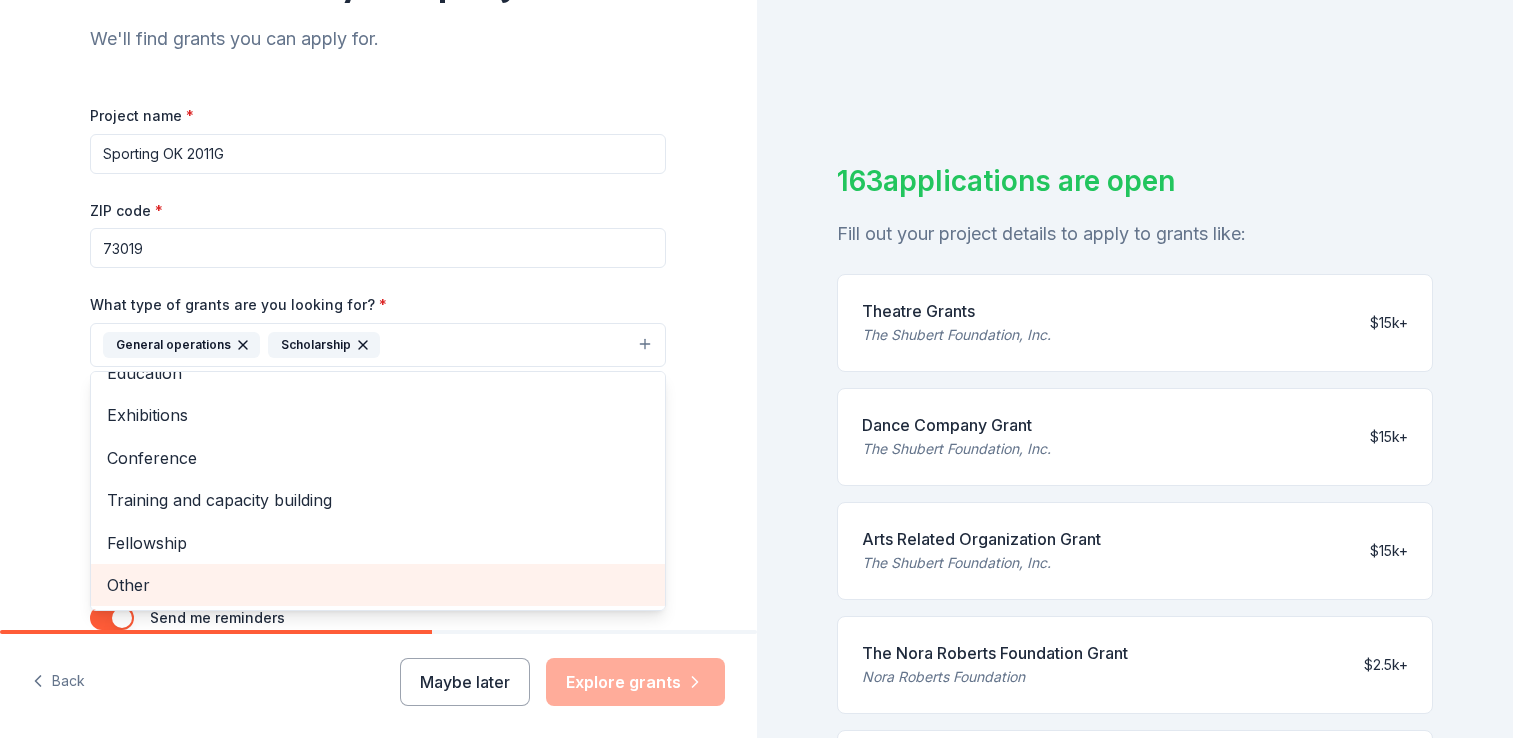 click on "Other" at bounding box center (378, 585) 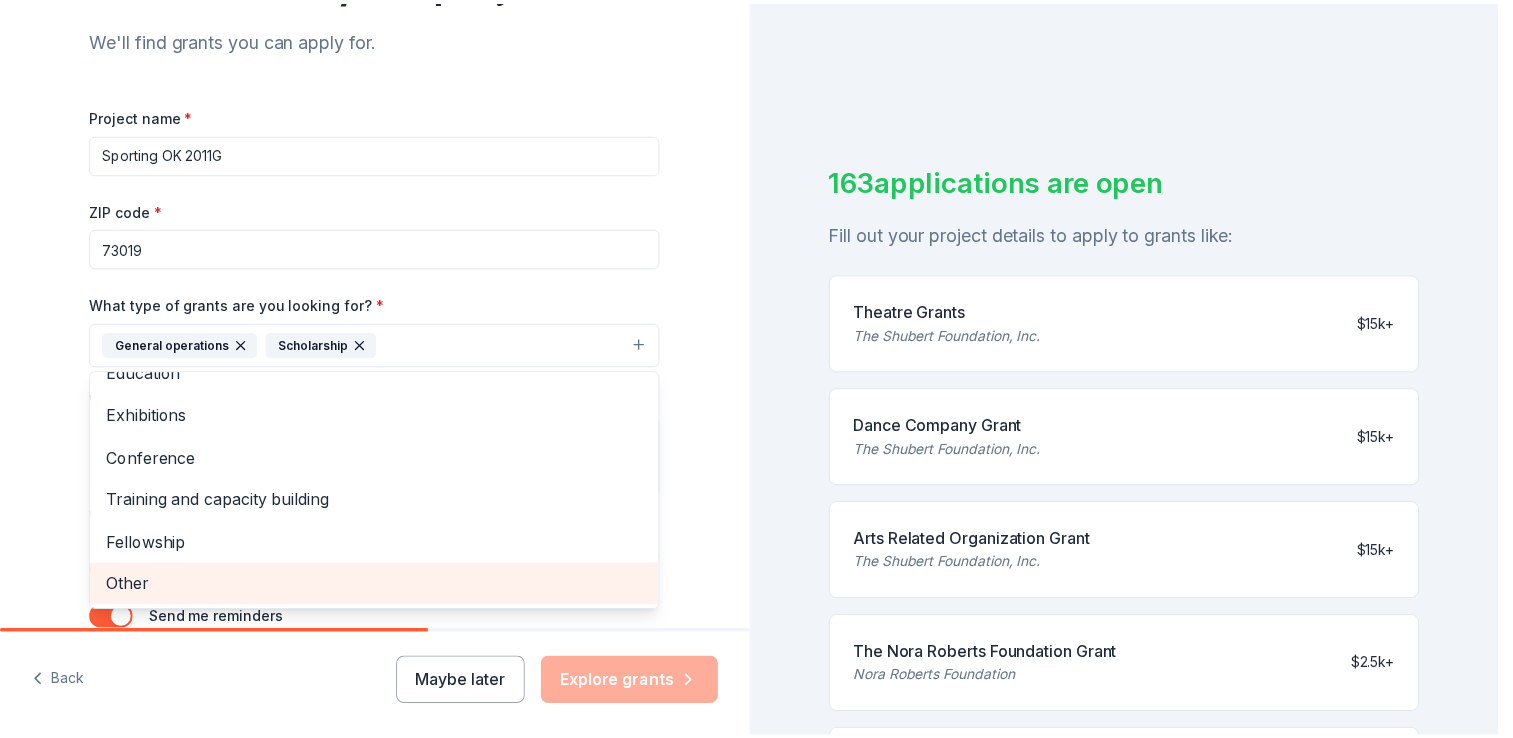 scroll, scrollTop: 108, scrollLeft: 0, axis: vertical 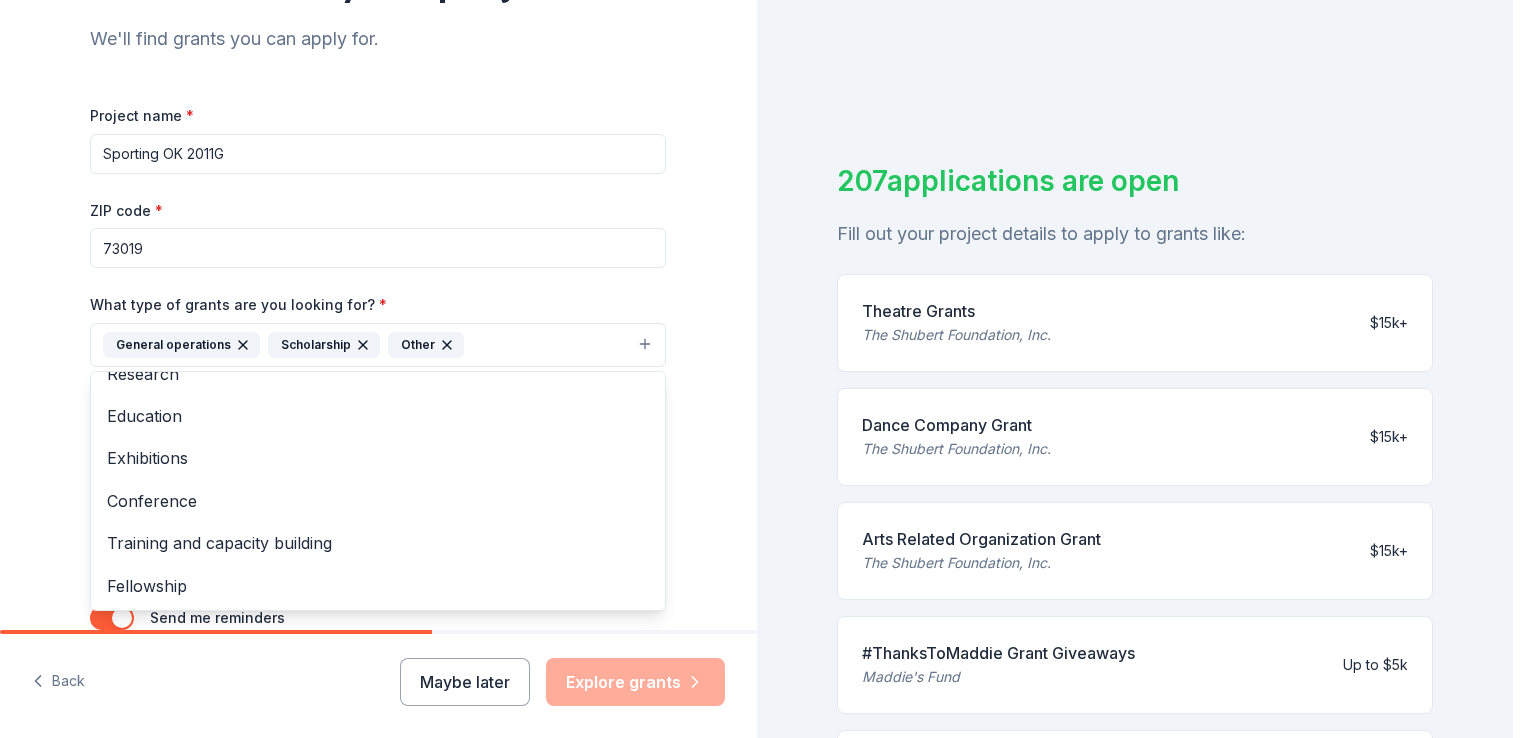 click on "Tell us about your project. We'll find grants you can apply for. Project name * Sporting OK 2011G ZIP code * [ZIP] What type of grants are you looking for? * General operations Scholarship Other Projects & programming Capital Research Education Exhibitions Conference Training and capacity building Fellowship What is your project about? * We use this to match you to relevant grant opportunities. See examples We recommend at least 300 characters to get the best grant matches. Send me reminders Email me reminders of grant application deadlines Back Maybe later Explore grants 207 applications are open Fill out your project details to apply to grants like: Theatre Grants The Shubert Foundation, Inc. $15k+ Dance Company Grant The Shubert Foundation, Inc. $15k+ Arts Related Organization Grant The Shubert Foundation, Inc. $15k+ #ThanksToMaddie Grant Giveaways Maddie's Fund Up to $5k The Nora Roberts Foundation Grant Nora Roberts Foundation $2.5k+ Stray Dog Institute Grant The Quinn Foundation $2.5k+ Up to $10k ;" at bounding box center [764, 369] 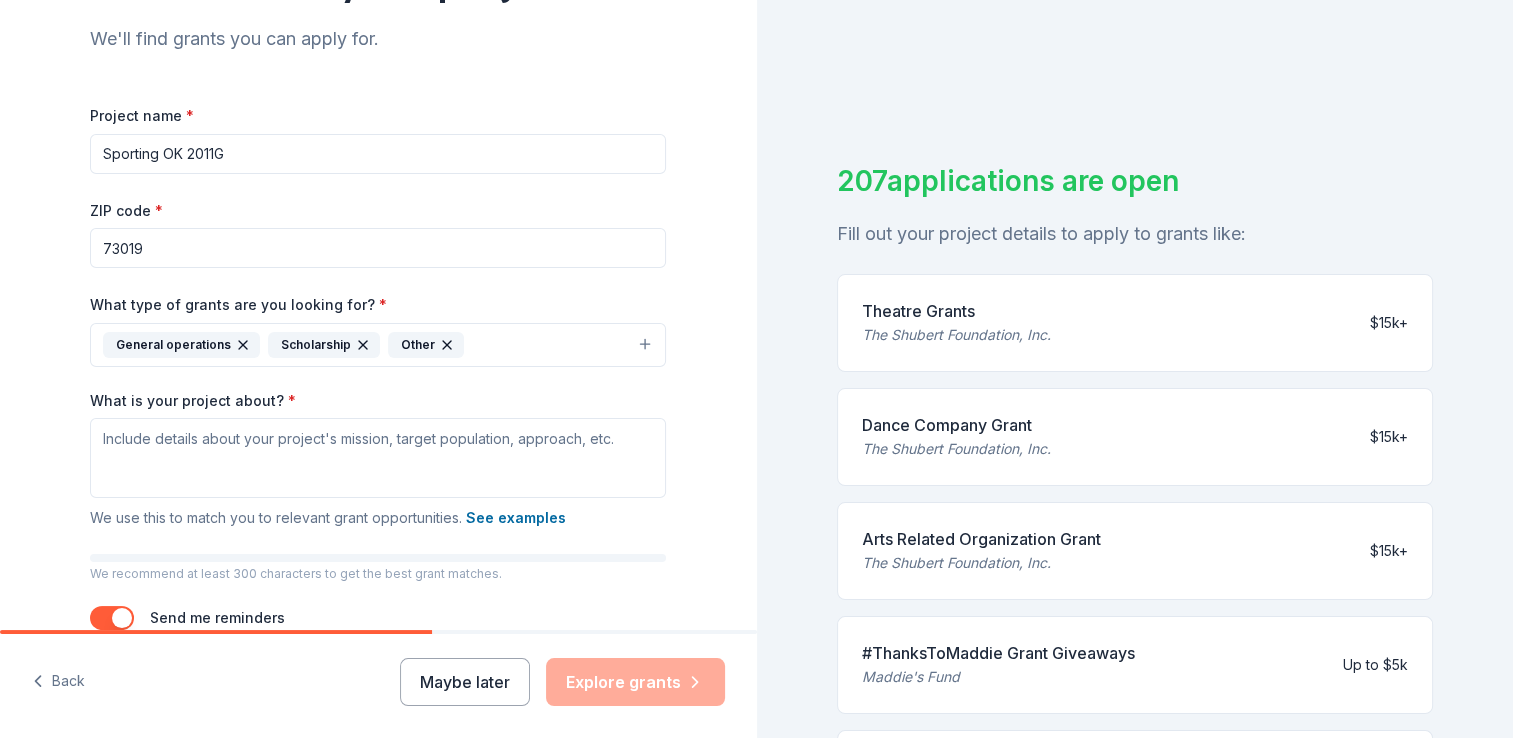 scroll, scrollTop: 328, scrollLeft: 0, axis: vertical 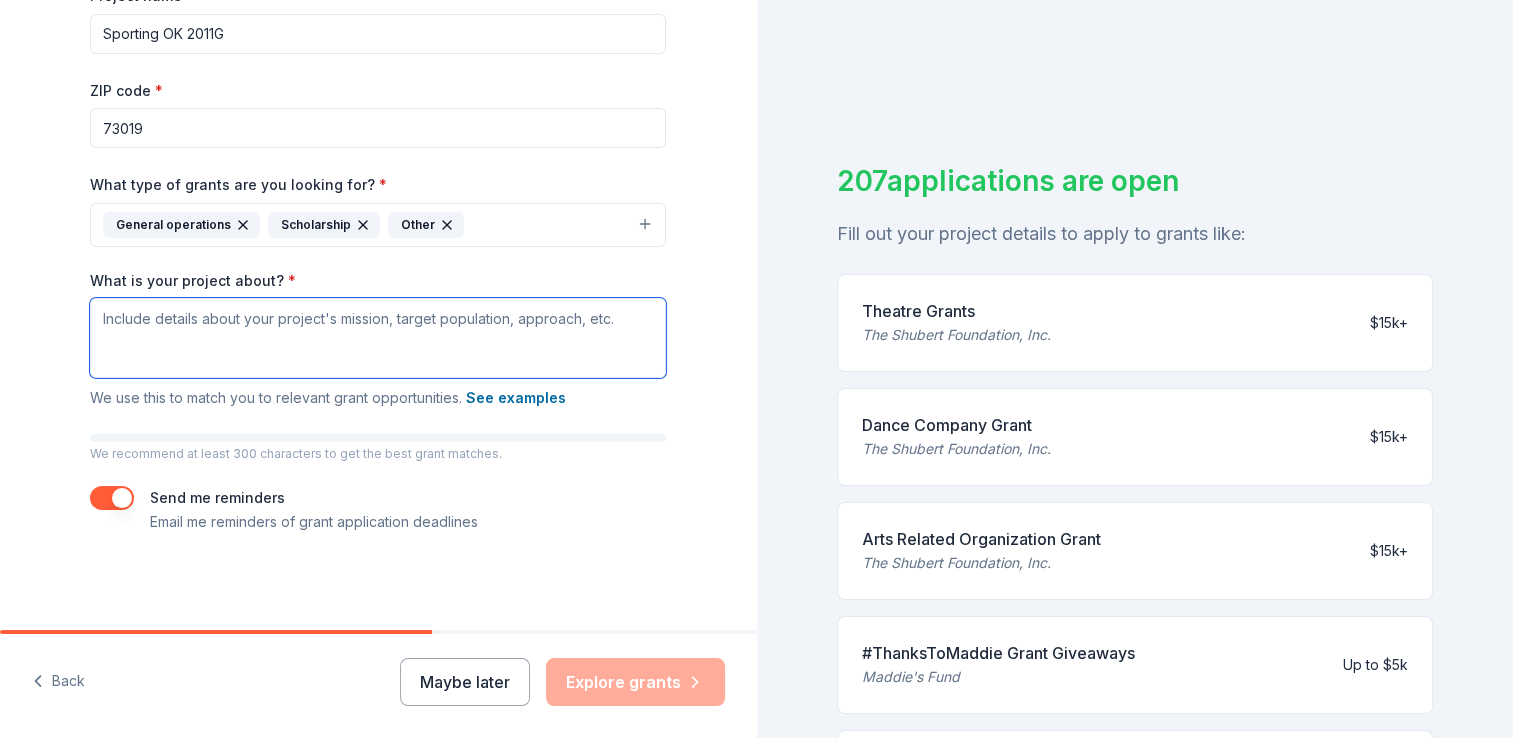 click on "What is your project about? *" at bounding box center [378, 338] 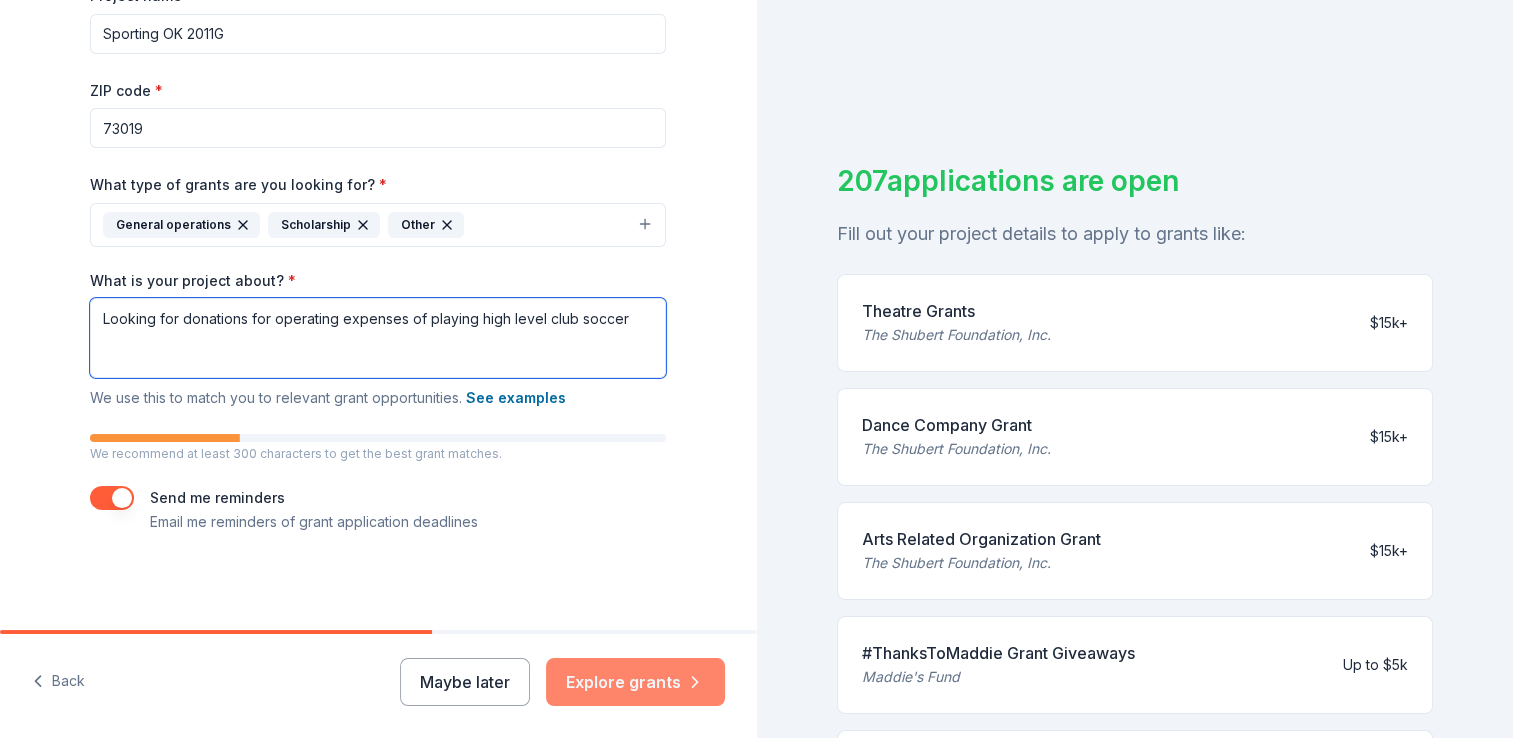 type on "Looking for donations for operating expenses of playing high level club soccer" 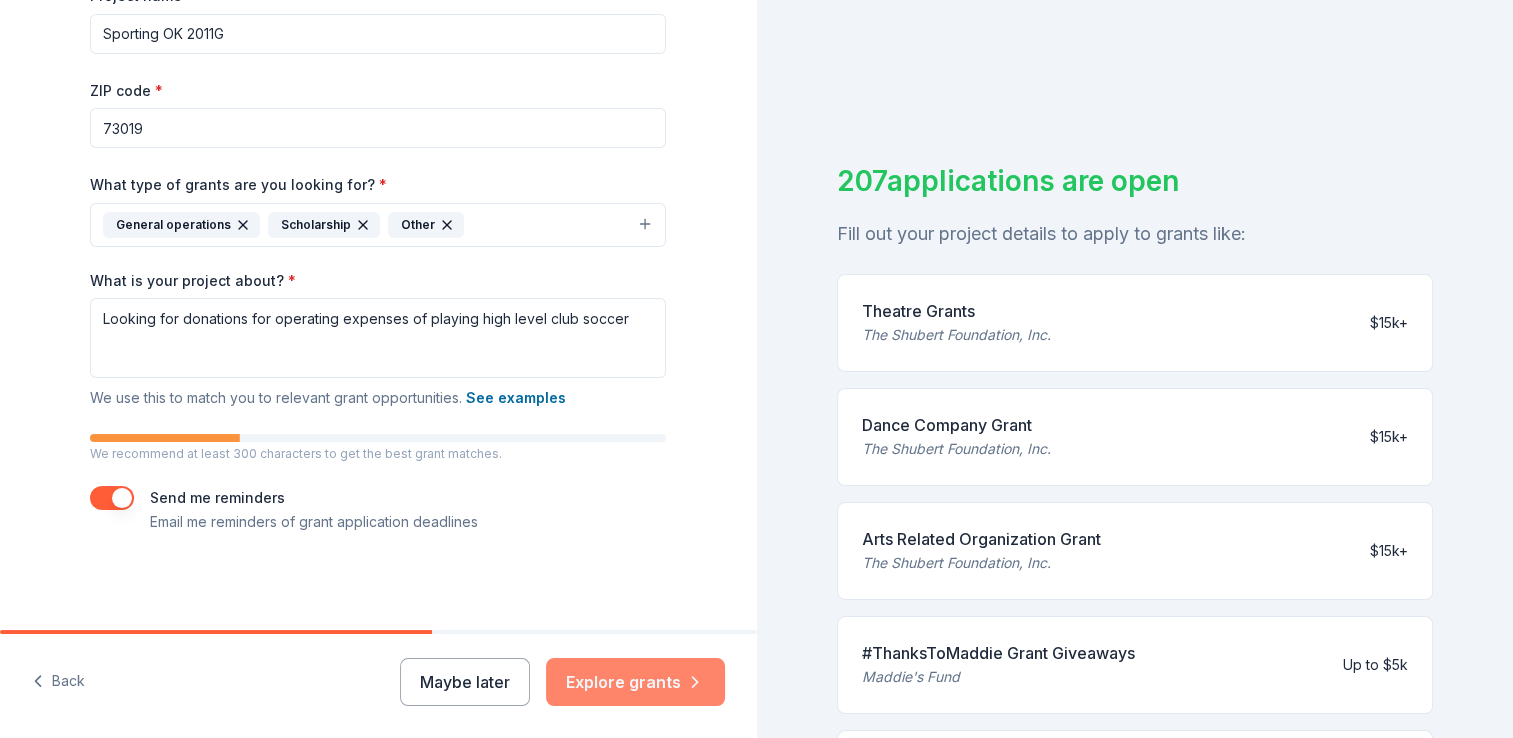 click on "Explore grants" at bounding box center [635, 682] 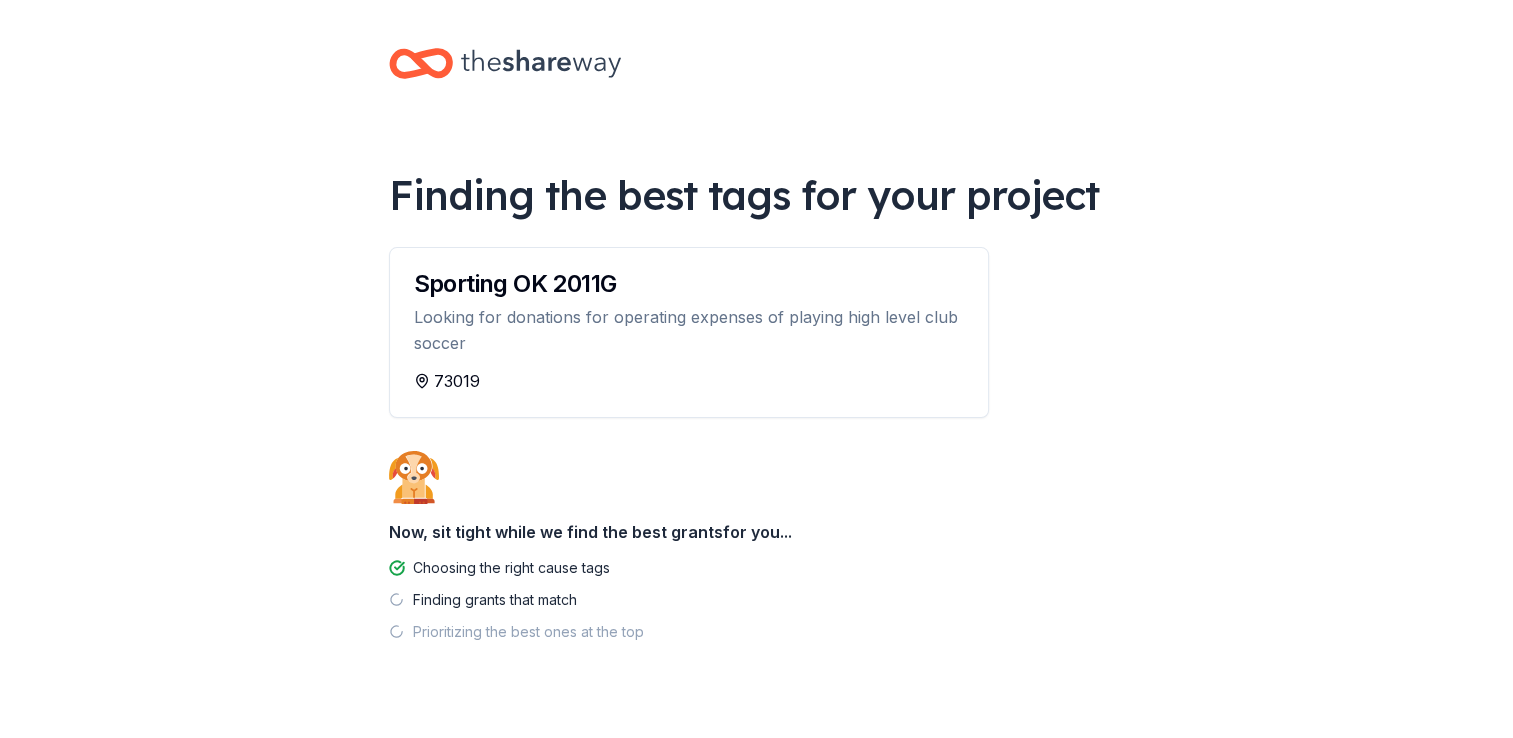 scroll, scrollTop: 37, scrollLeft: 0, axis: vertical 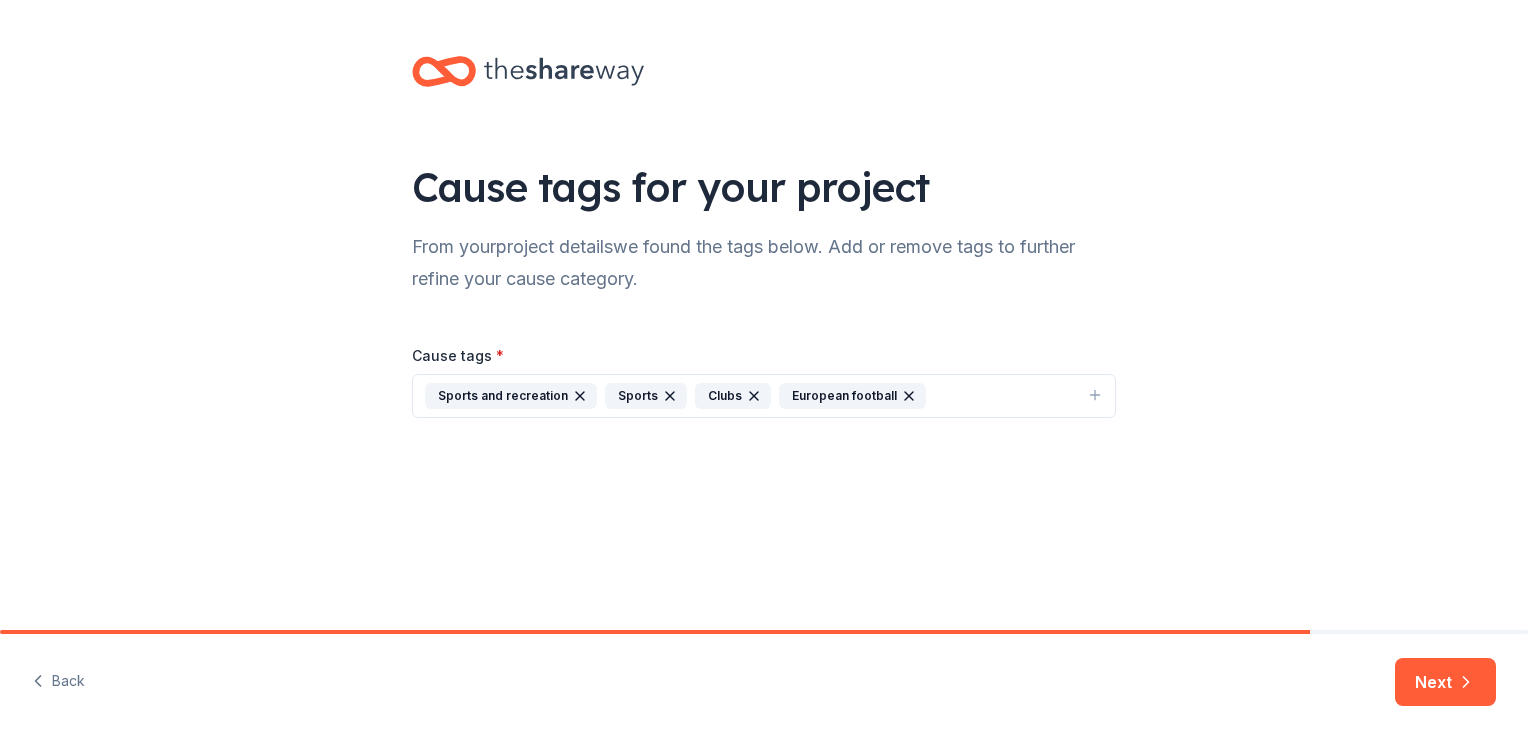 click 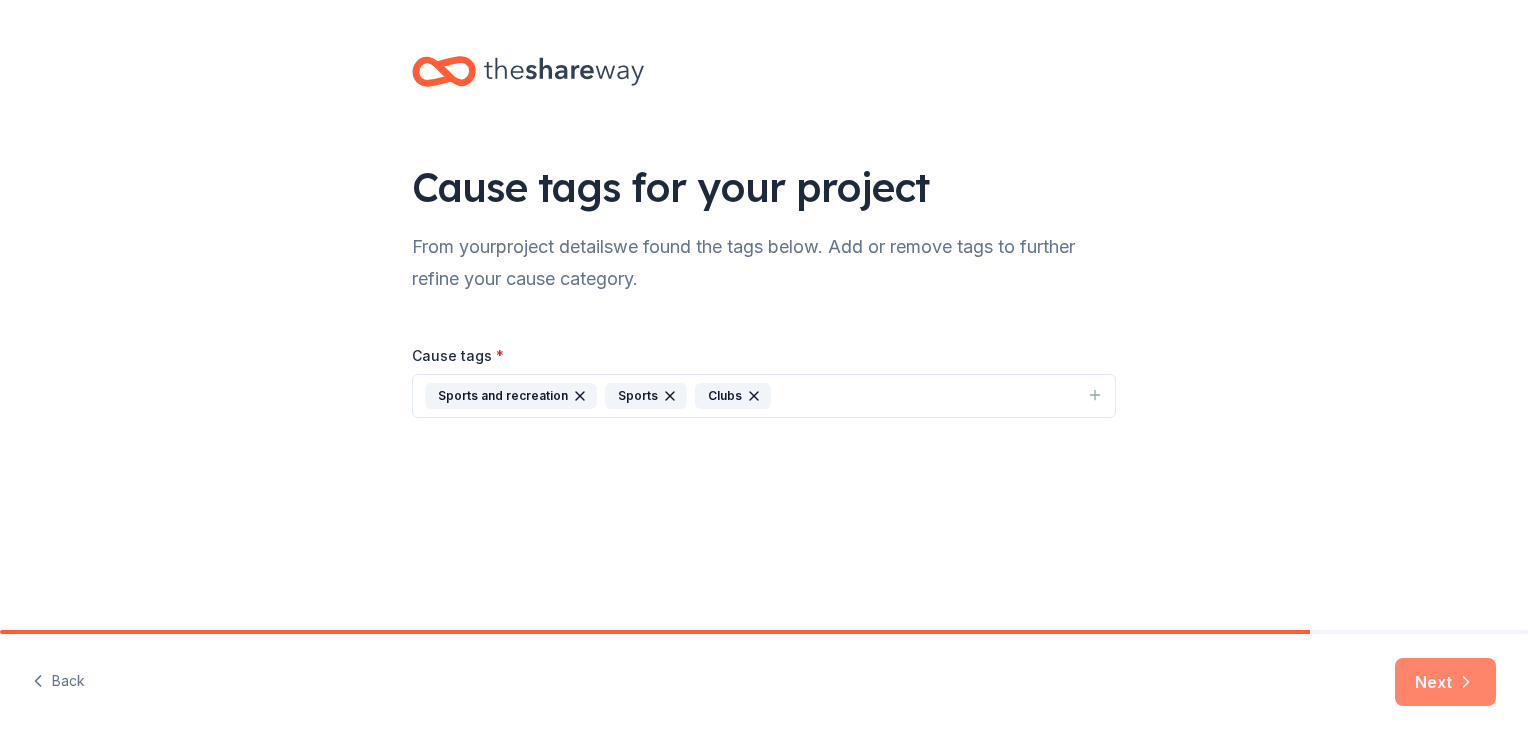 click on "Next" at bounding box center [1445, 682] 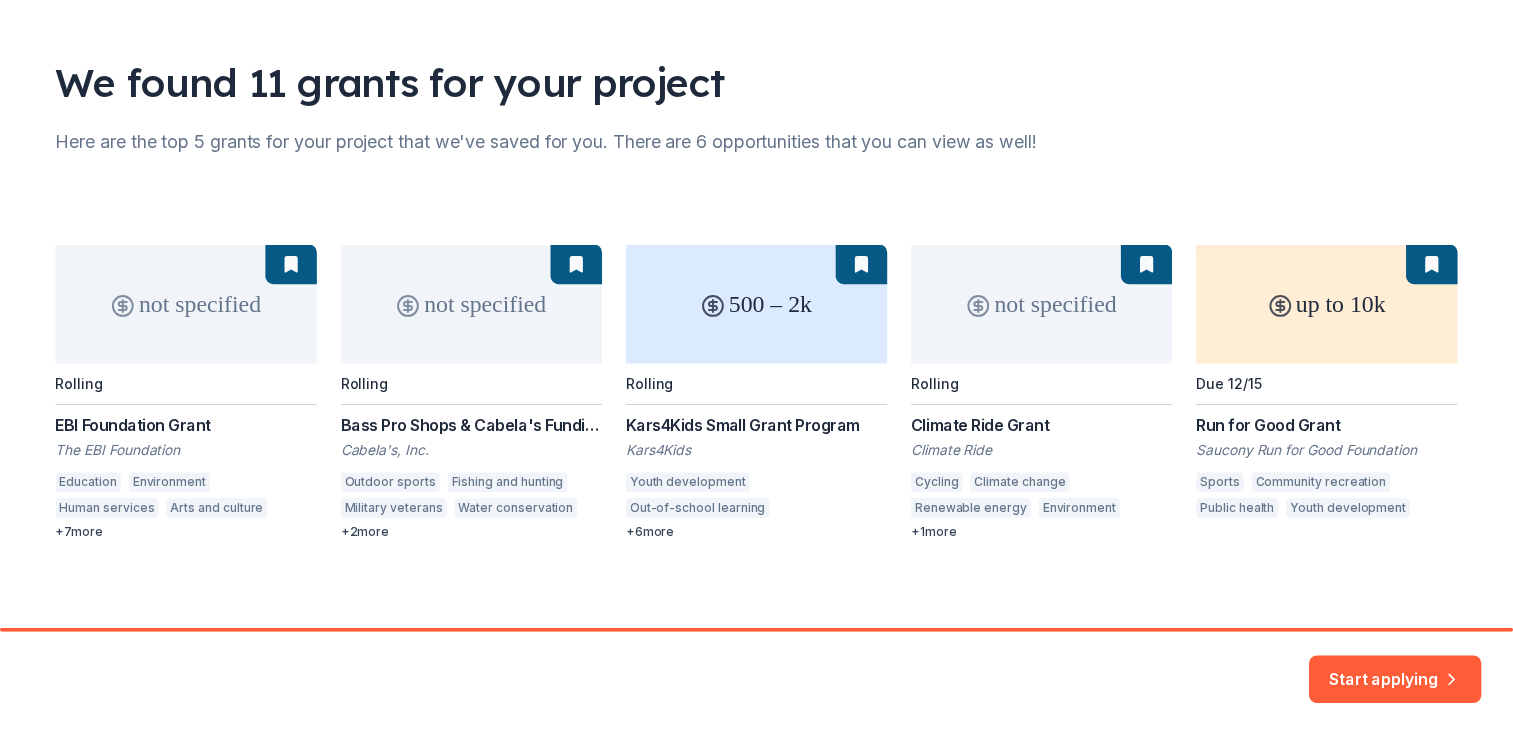scroll, scrollTop: 115, scrollLeft: 0, axis: vertical 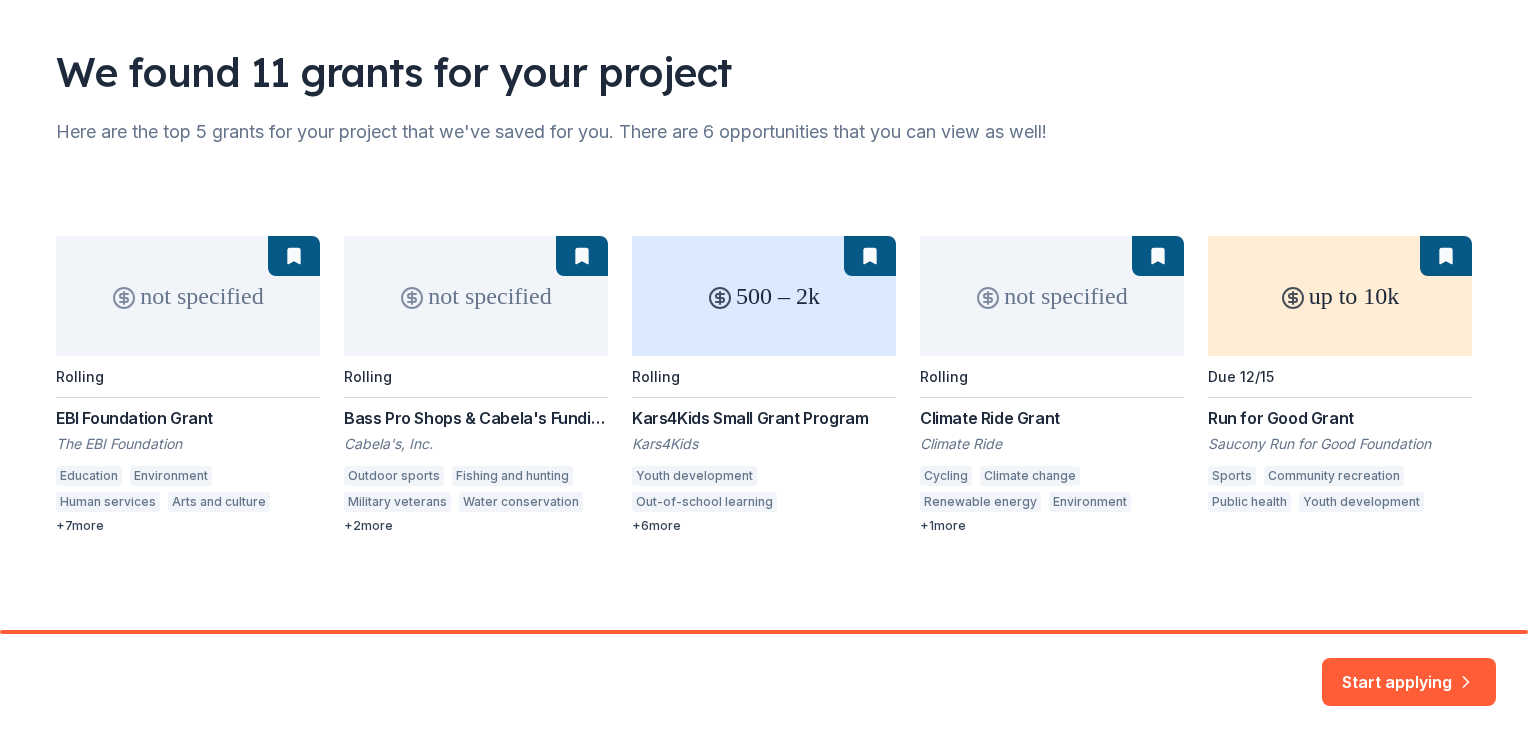 click on "not specified Rolling Bass Pro Shops & Cabela's Funding Cabela's, Inc. Outdoor sports Fishing and hunting Military veterans Water conservation Water resources Biodiversity + 2 more 500 – 2k Rolling Kars4Kids Small Grant Program Kars4Kids Youth development Out-of-school learning Education services Camps Tutoring Child welfare Cultural awareness Judaism + 6 more not specified Rolling Climate Ride Grant Climate Ride Cycling Climate change Renewable energy Environment Bicycling and pedestrian-oriented development + 1 more up to 10k Due 12/15 Run for Good Grant Saucony Run for Good Foundation Sports Community recreation Public health Youth development" at bounding box center [764, 385] 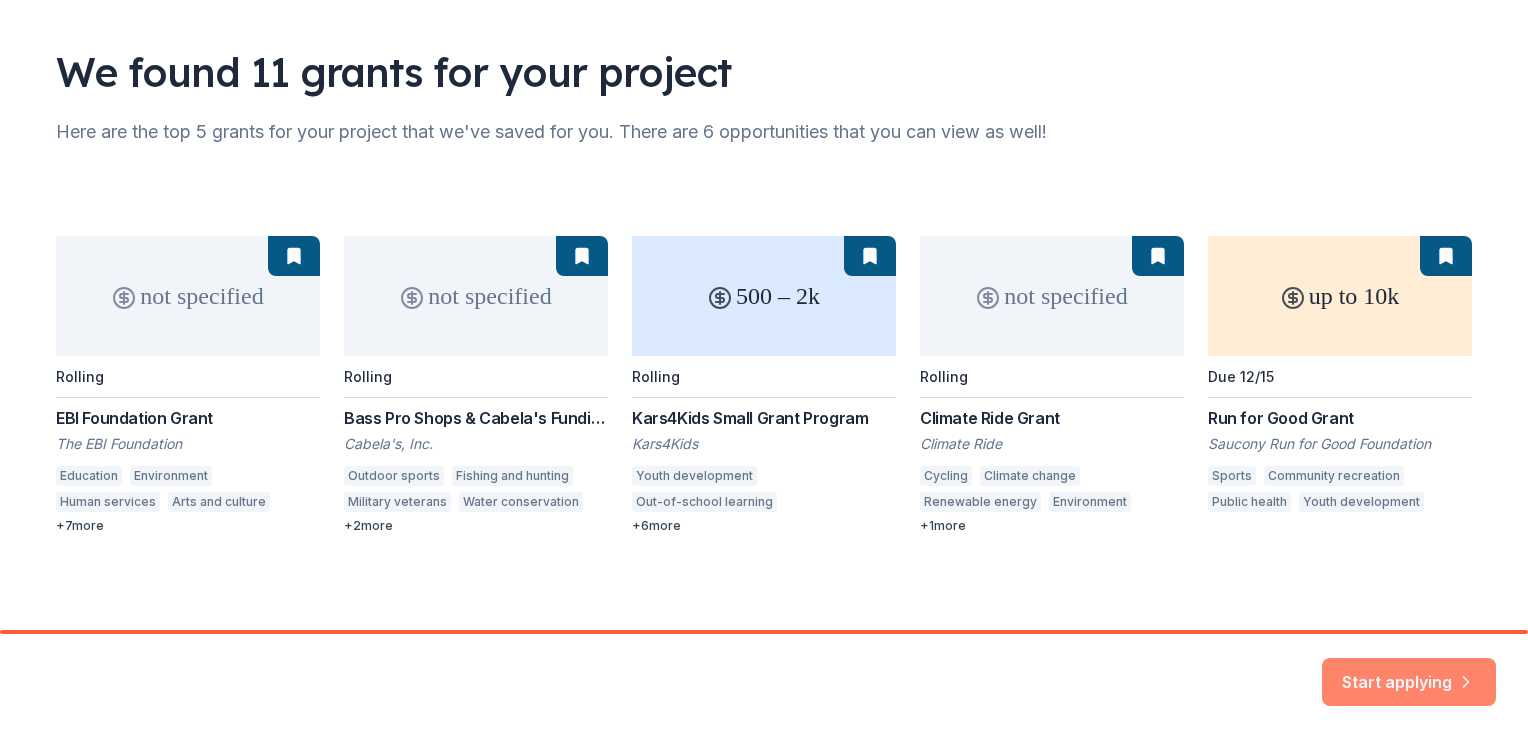 click on "Start applying" at bounding box center [1409, 670] 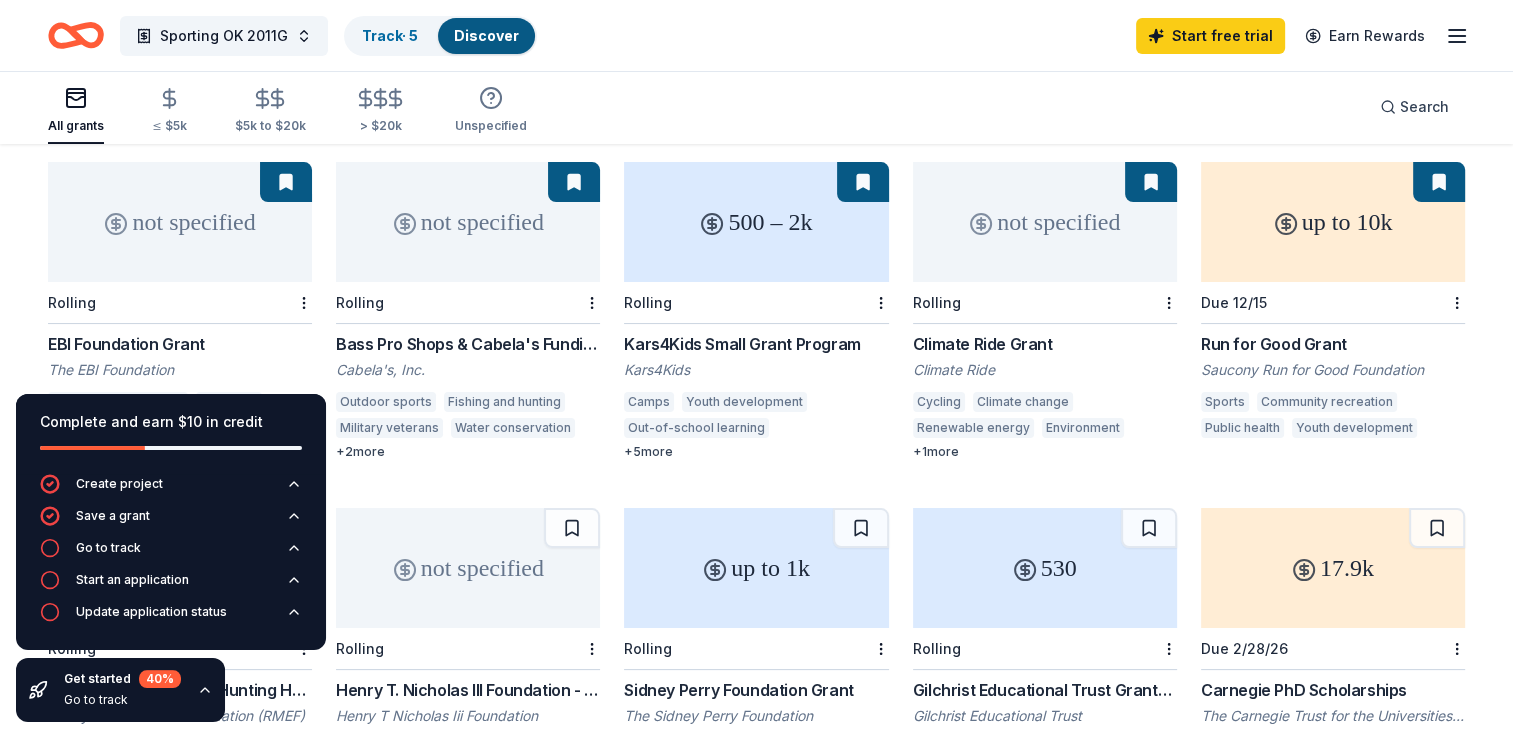 scroll, scrollTop: 168, scrollLeft: 0, axis: vertical 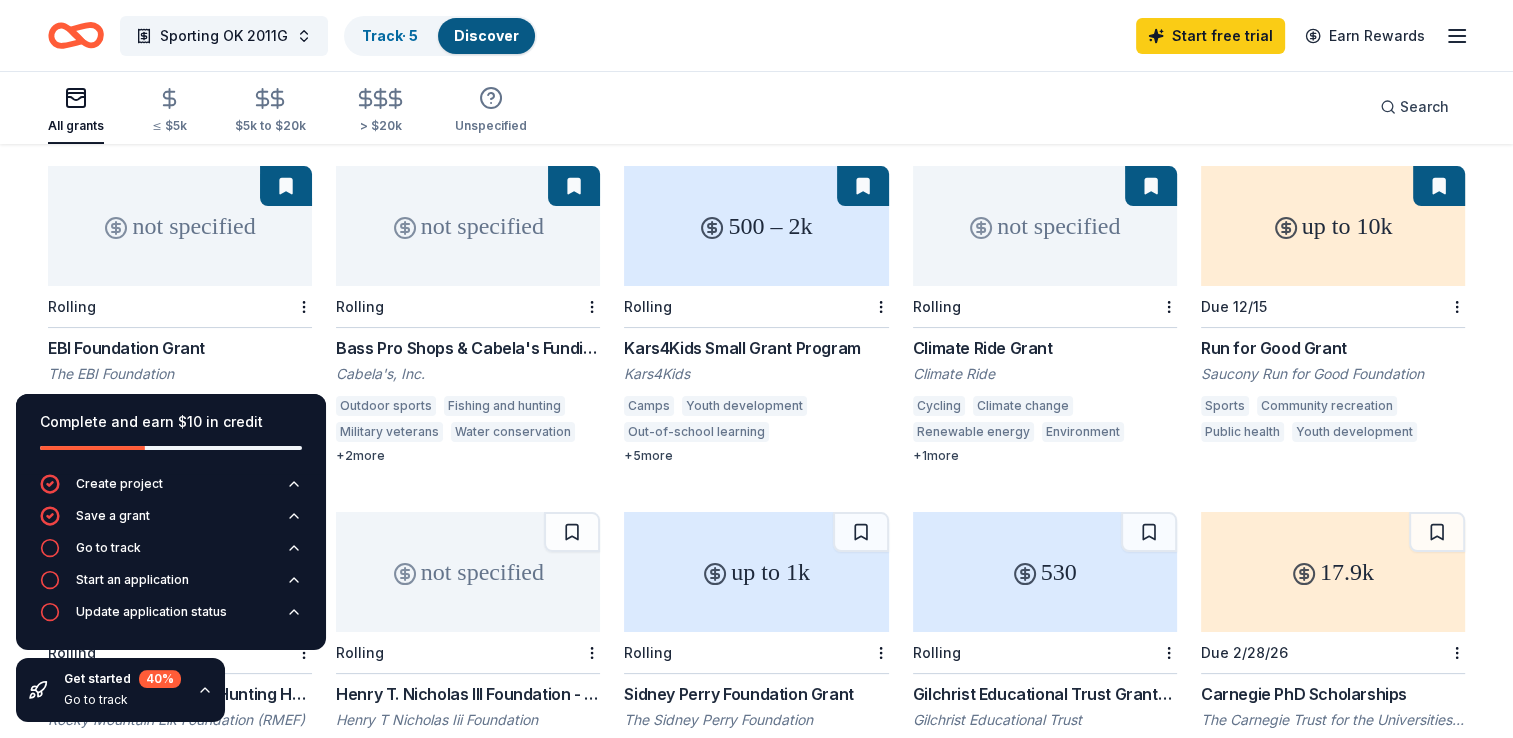 click on "not specified" at bounding box center (468, 226) 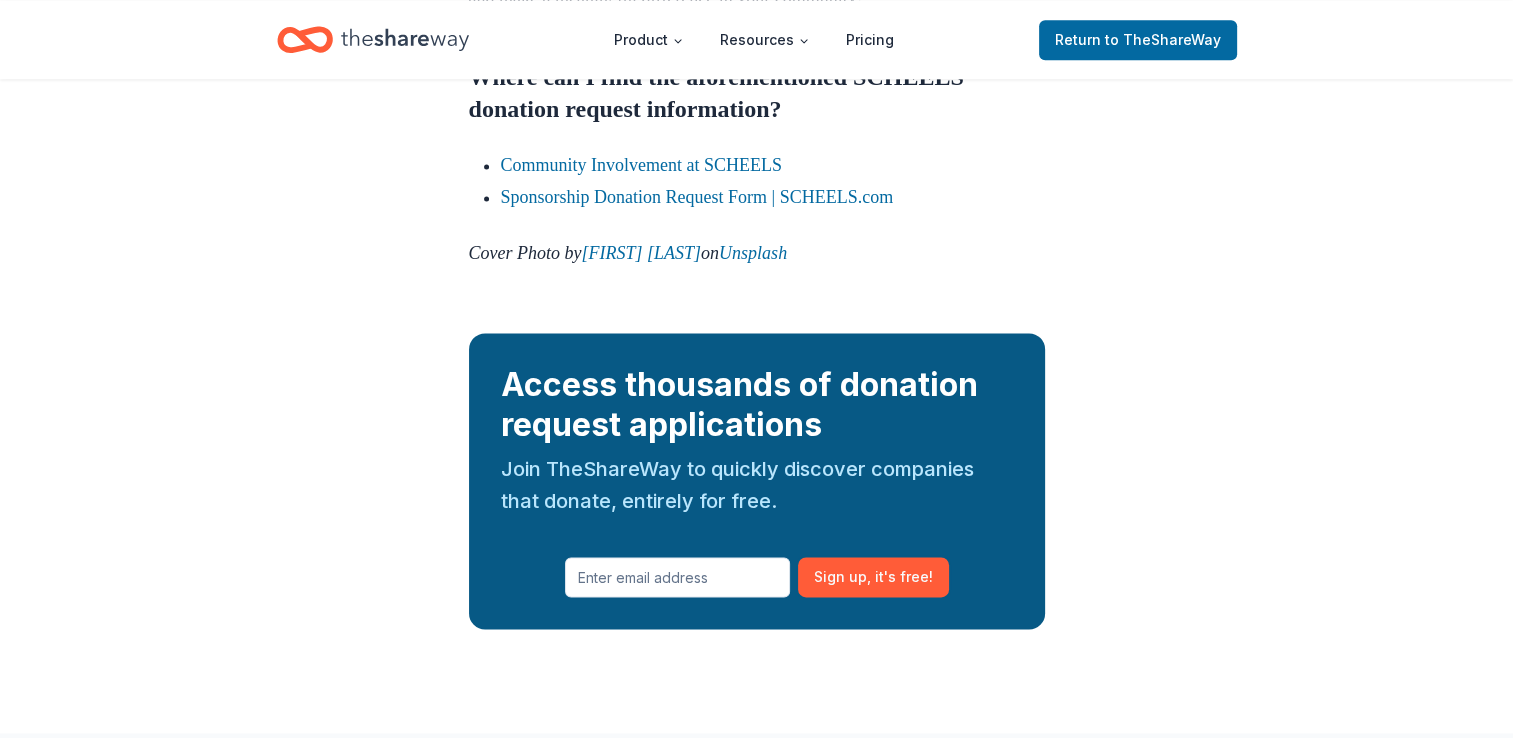scroll, scrollTop: 2702, scrollLeft: 0, axis: vertical 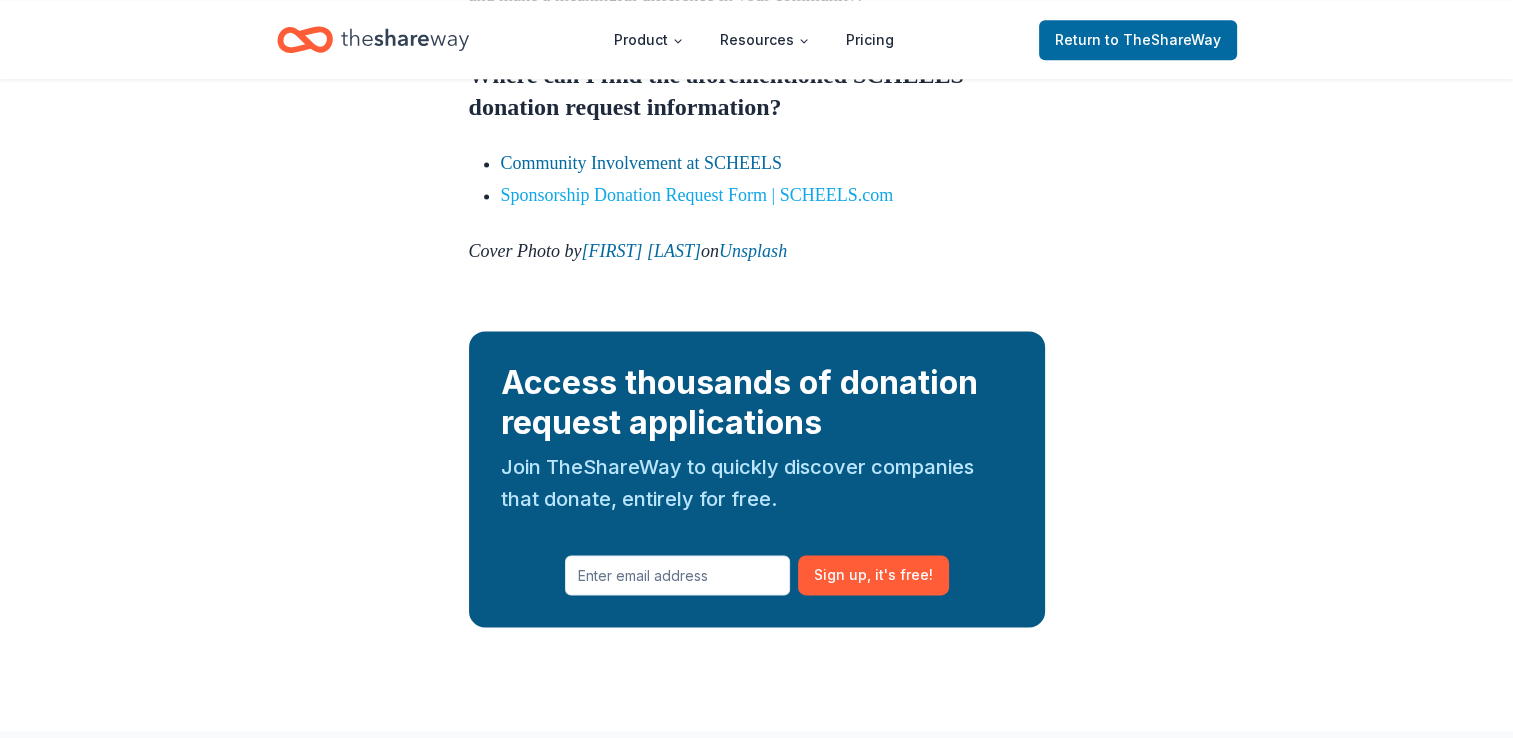 click on "Sponsorship Donation Request Form | SCHEELS.com" at bounding box center [697, 195] 